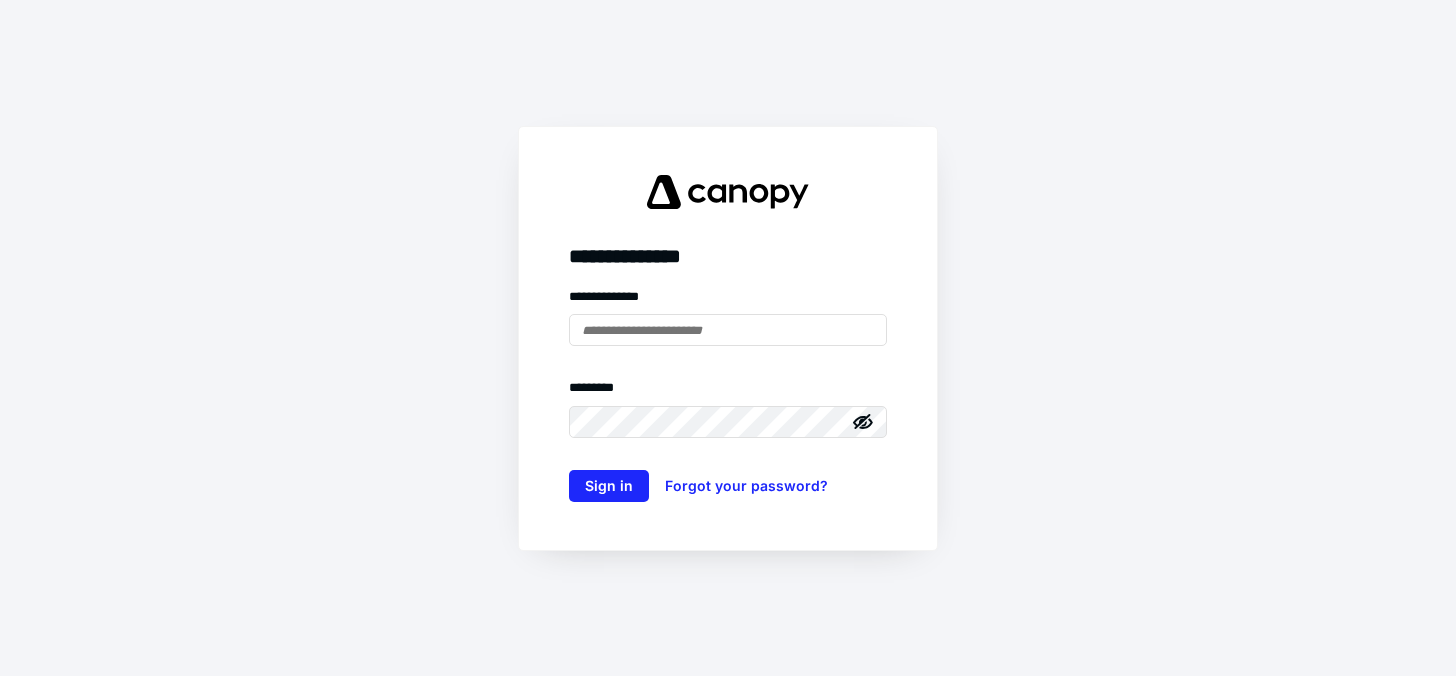 scroll, scrollTop: 0, scrollLeft: 0, axis: both 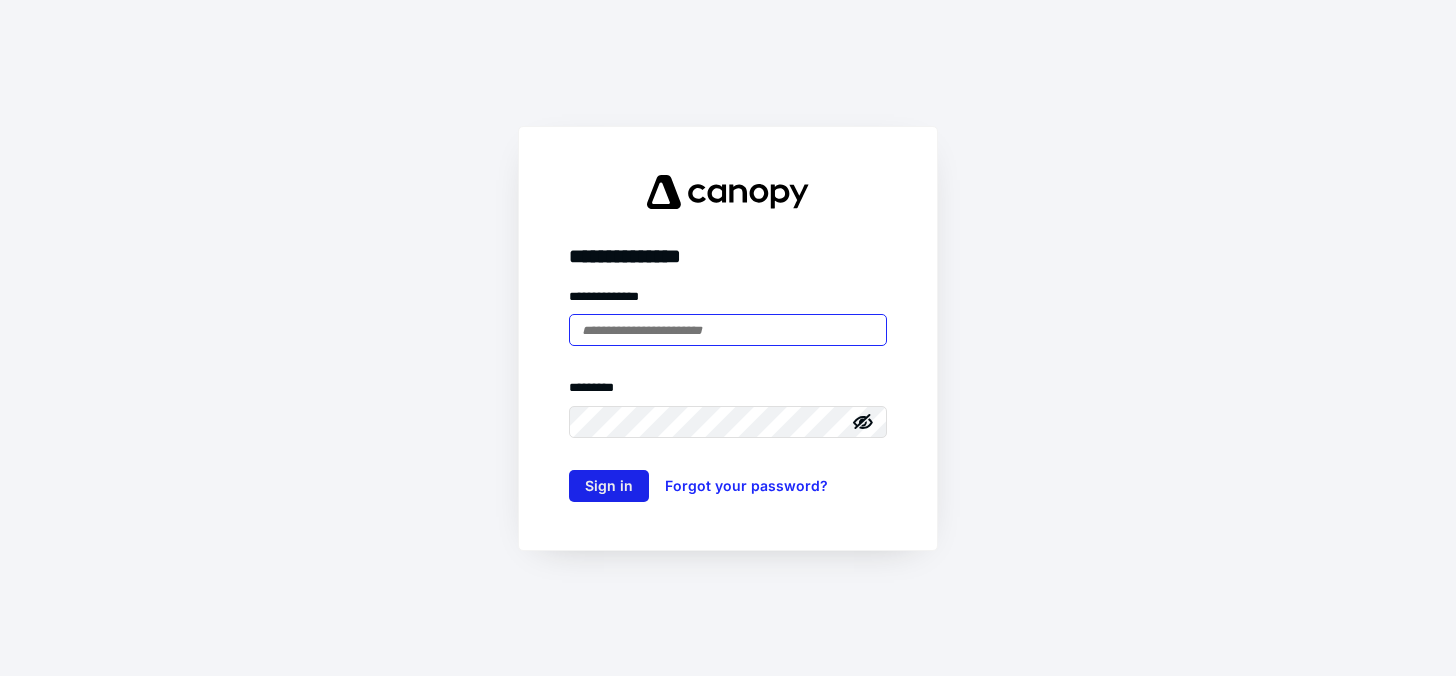 type on "**********" 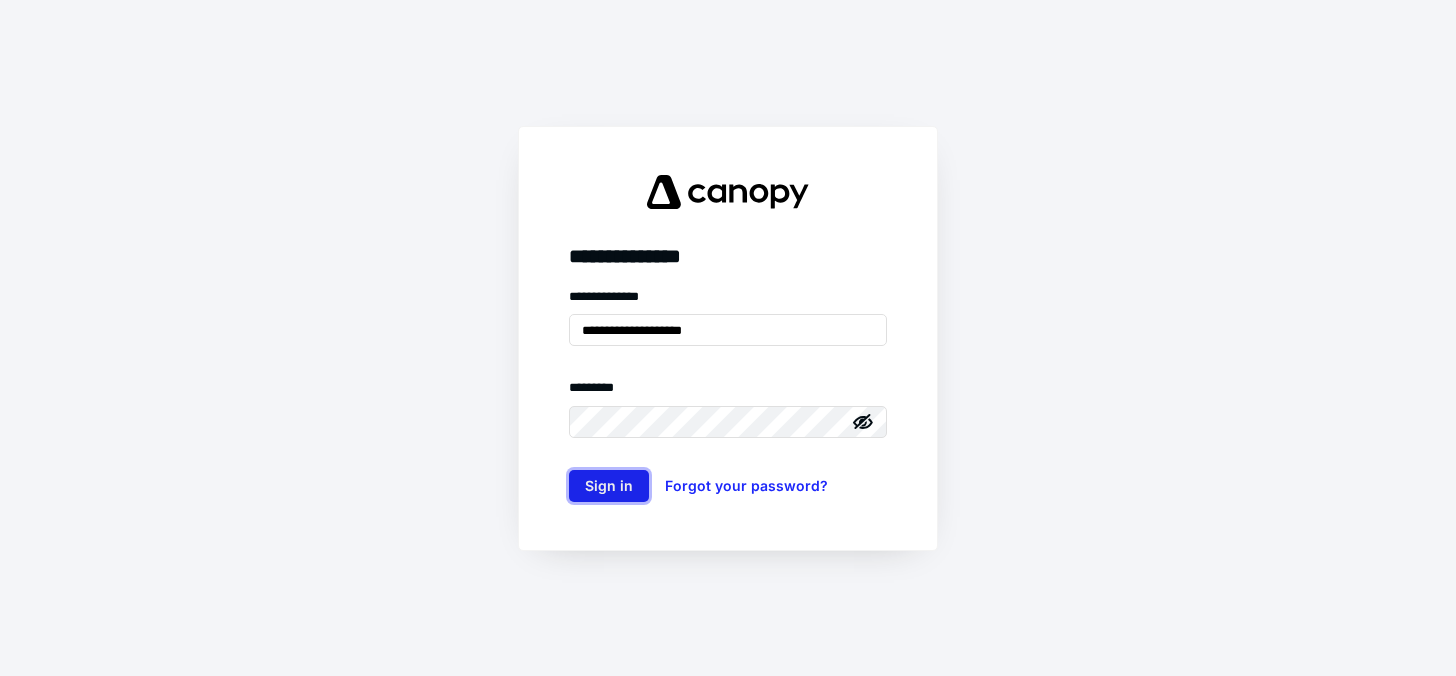click on "Sign in" at bounding box center [609, 486] 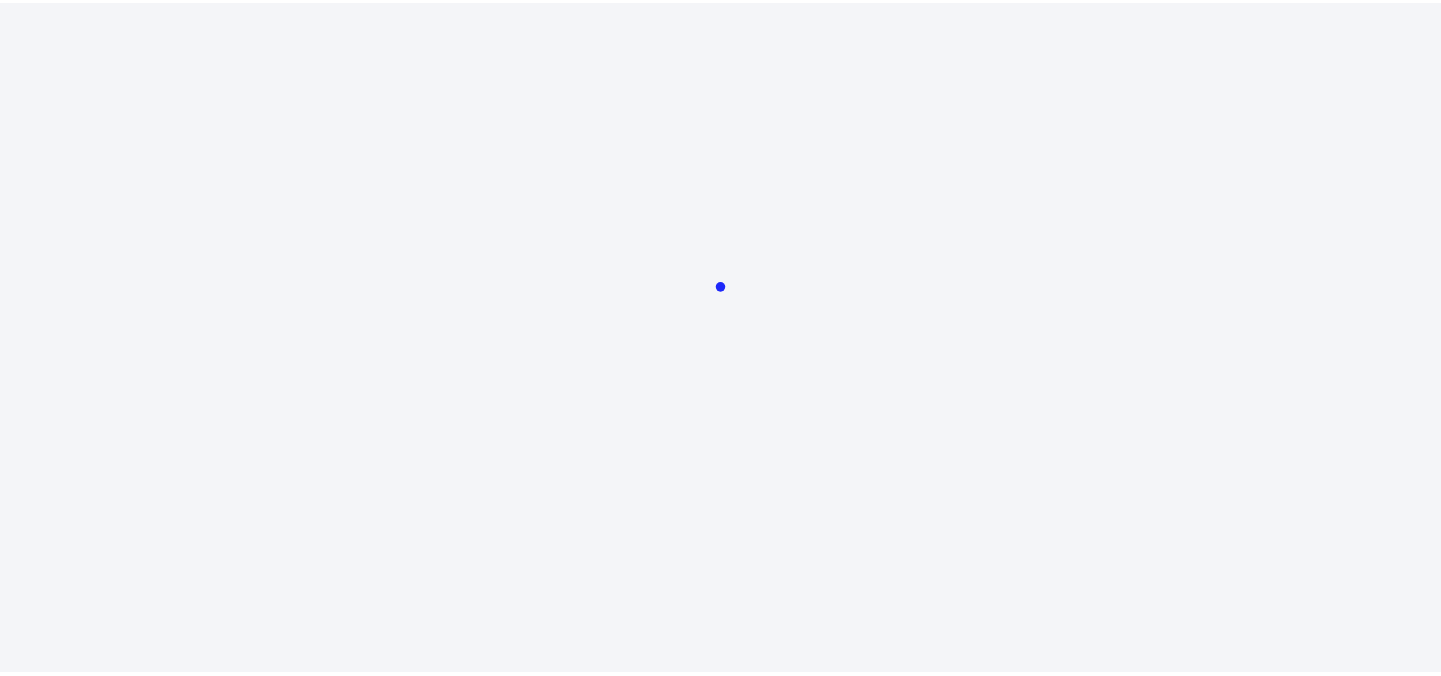 scroll, scrollTop: 0, scrollLeft: 0, axis: both 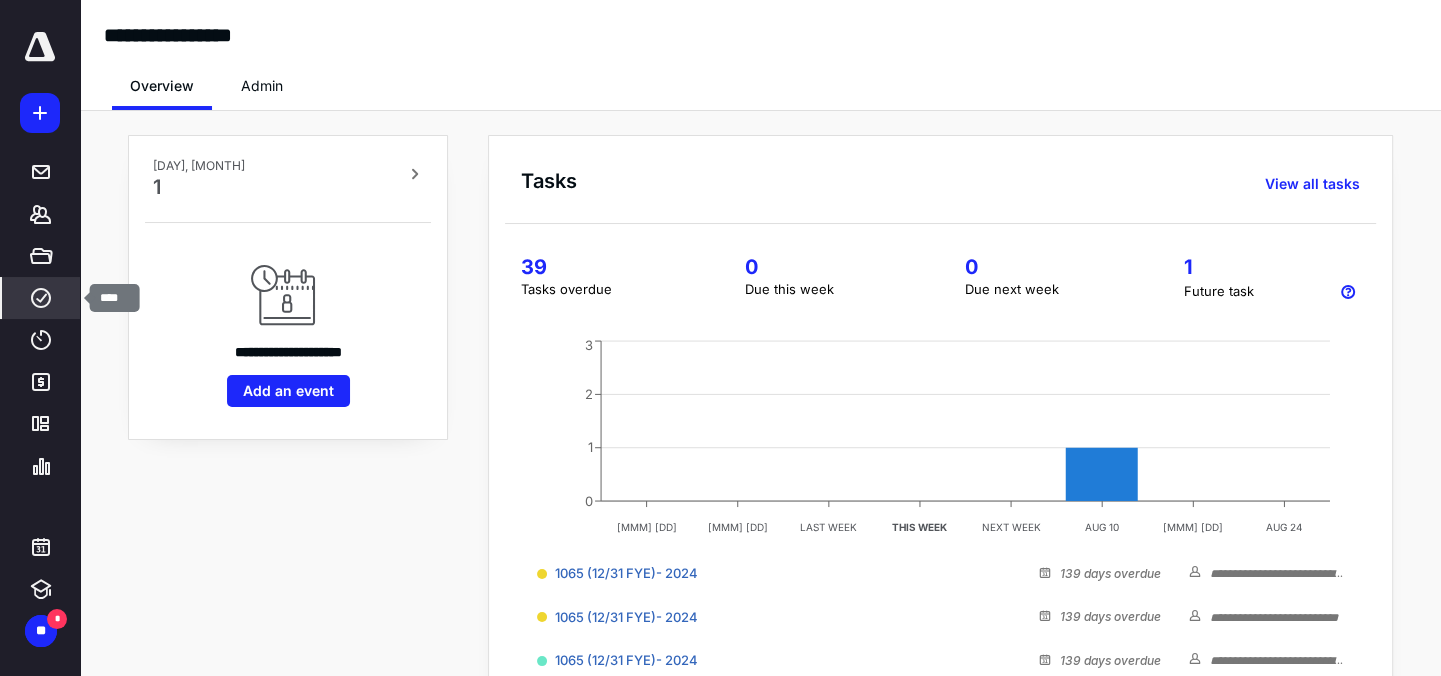 click 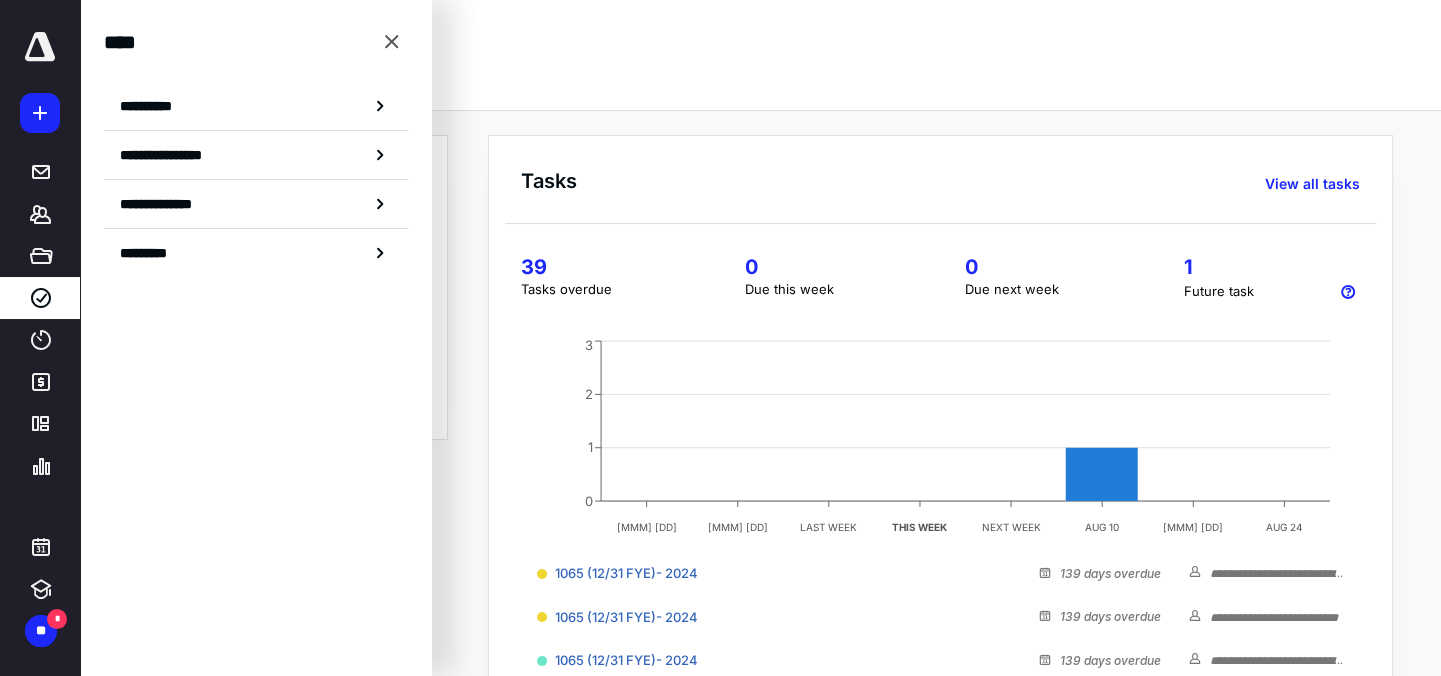click on "**********" at bounding box center [256, 106] 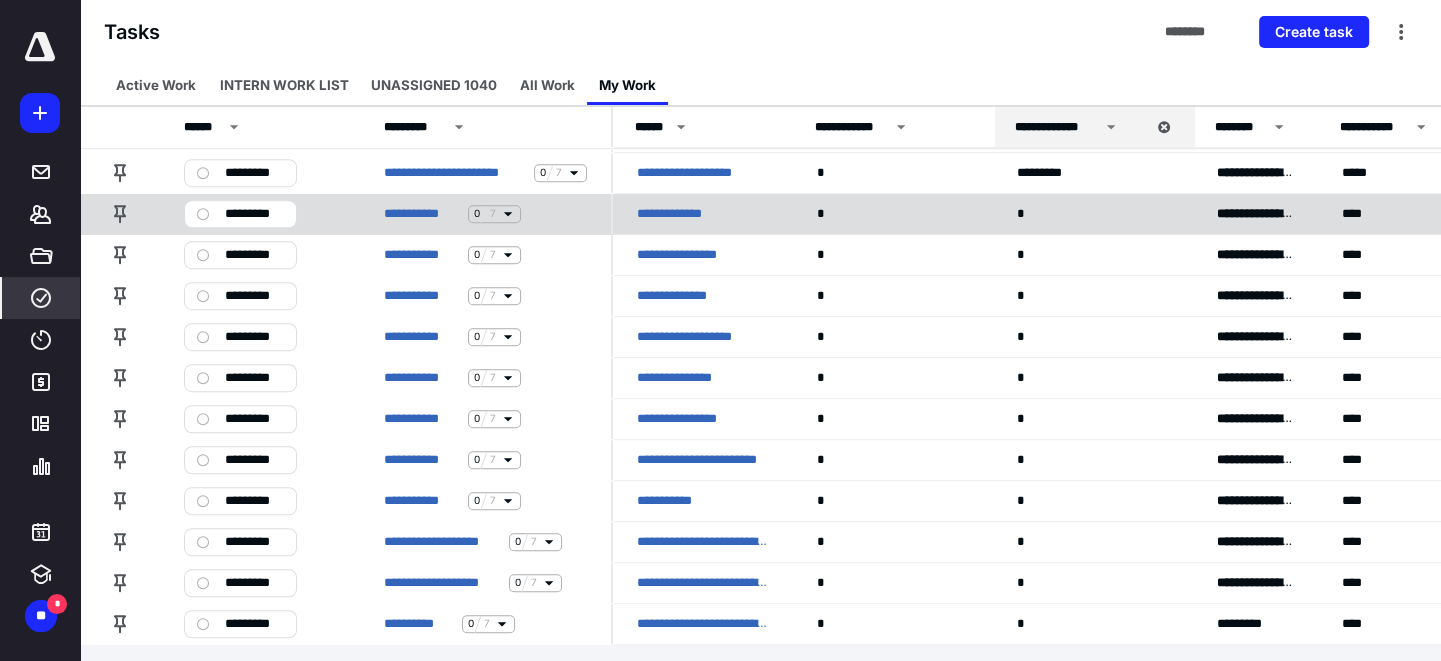 scroll, scrollTop: 910, scrollLeft: 0, axis: vertical 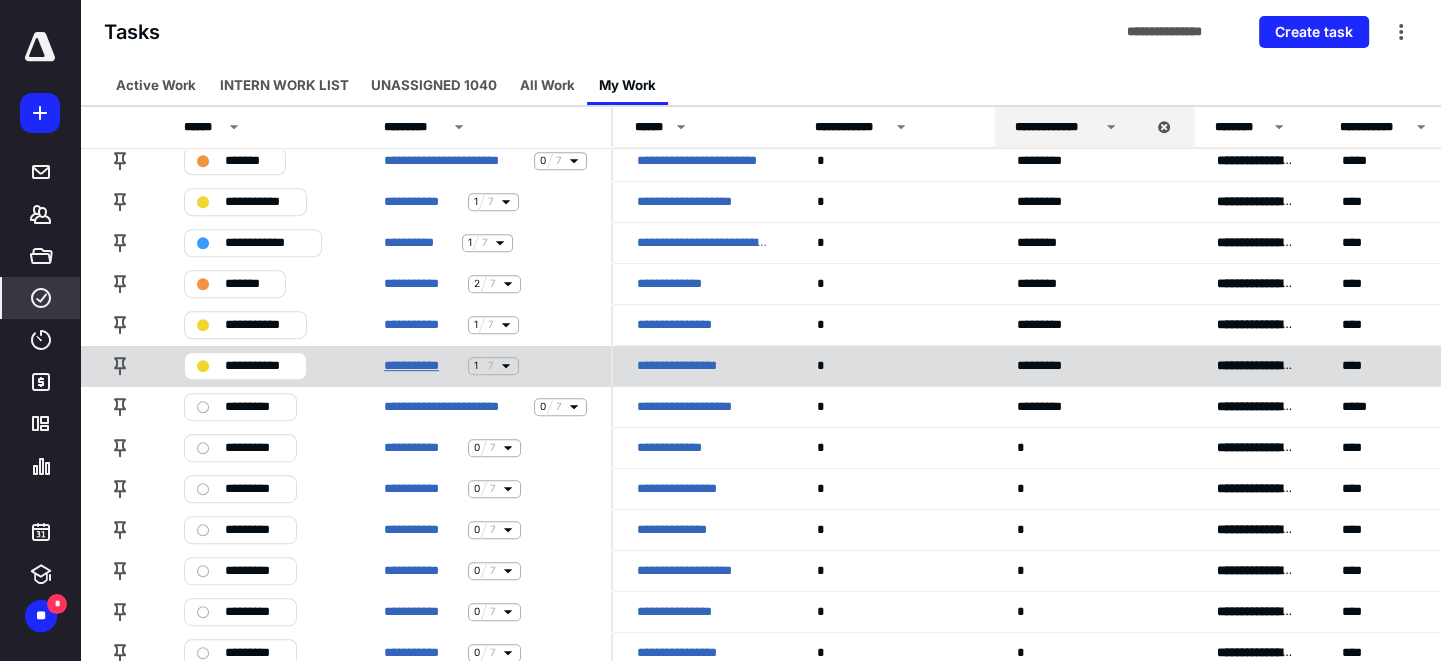 click on "**********" at bounding box center (422, 366) 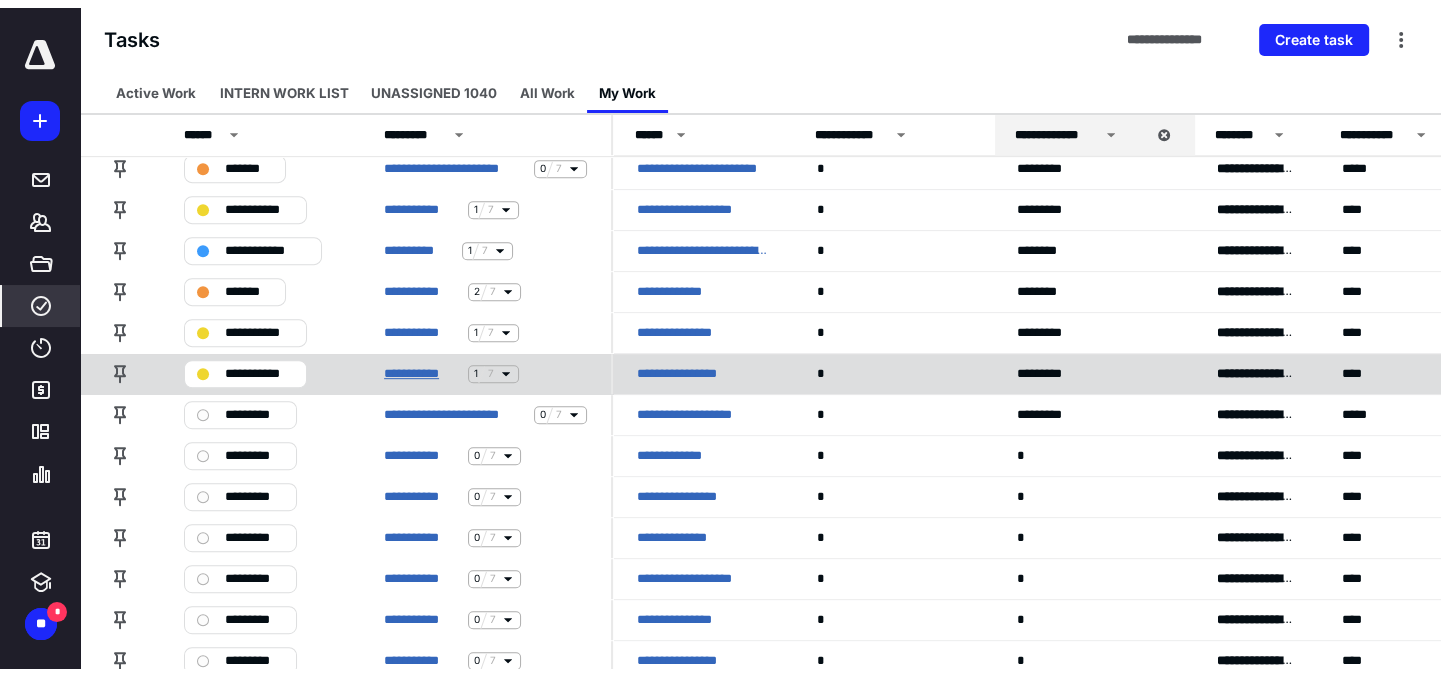 scroll, scrollTop: 0, scrollLeft: 0, axis: both 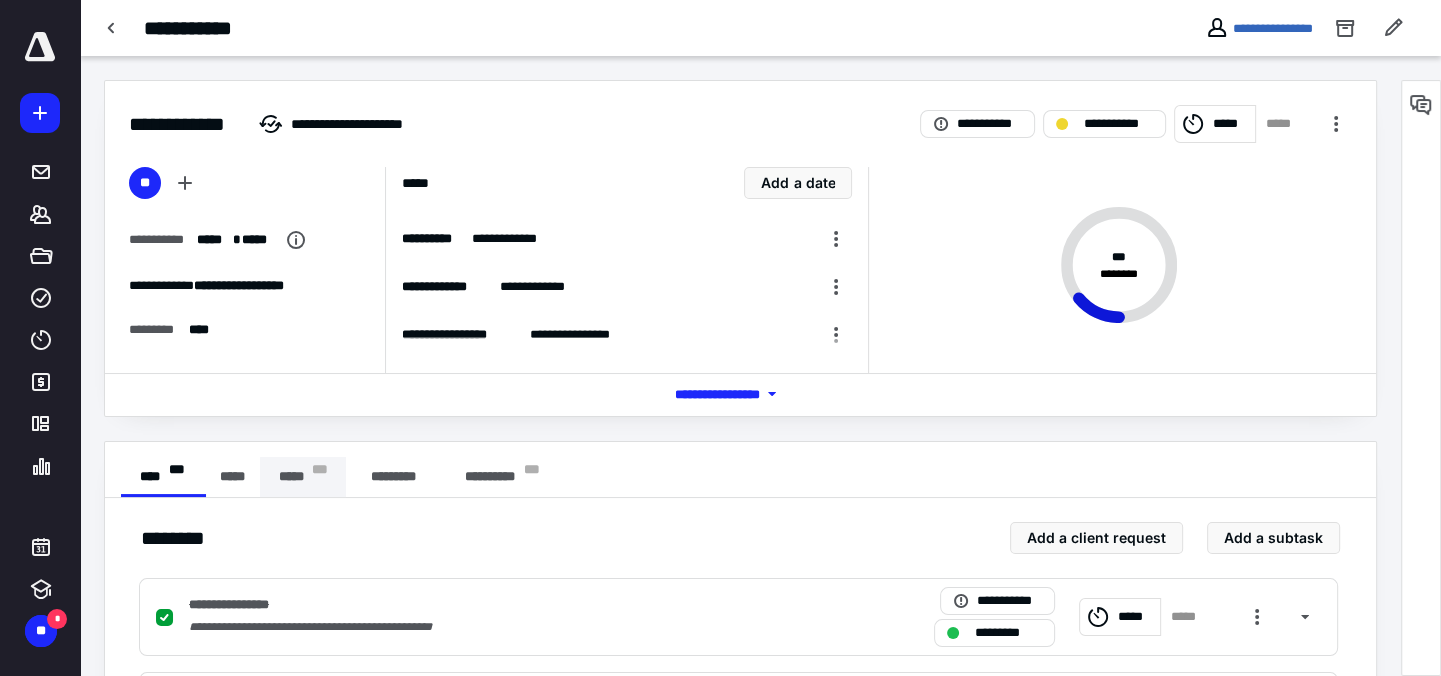 click on "***** * * *" at bounding box center (303, 477) 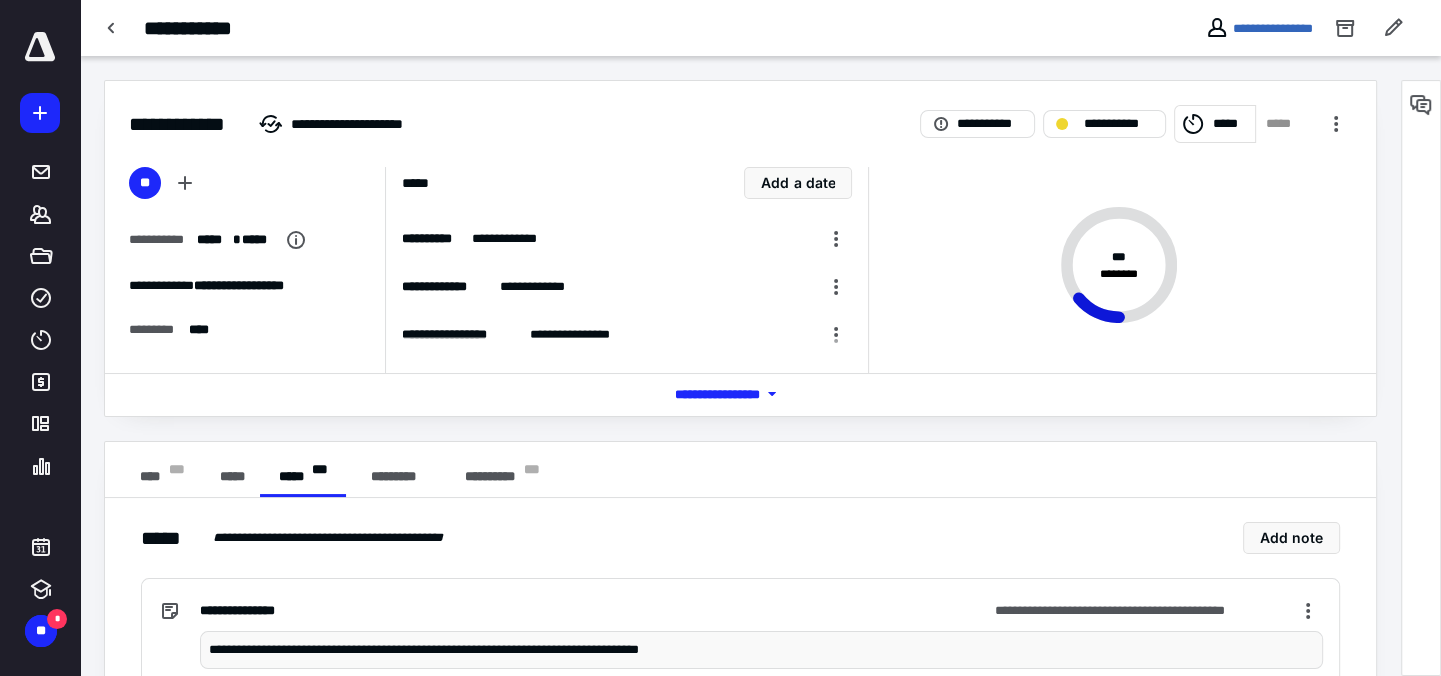 scroll, scrollTop: 57, scrollLeft: 0, axis: vertical 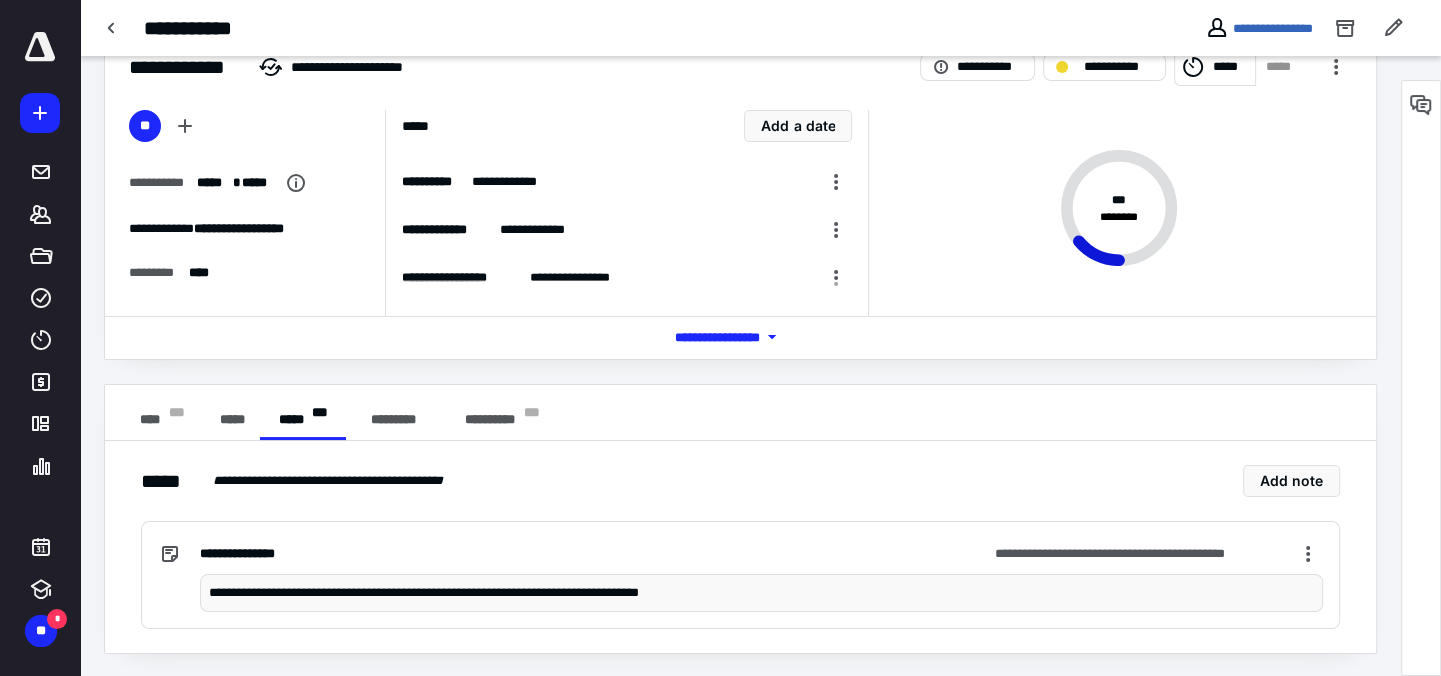 click on "**********" at bounding box center [761, 593] 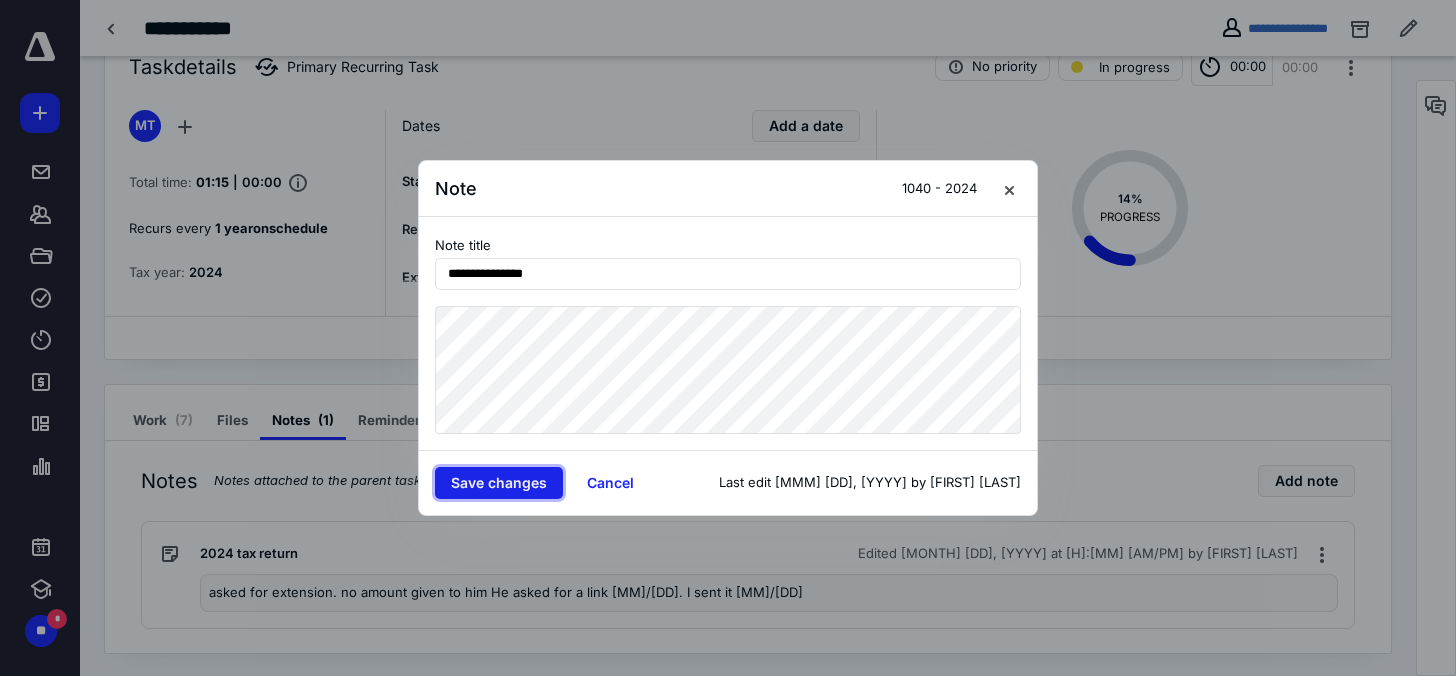 click on "Save changes" at bounding box center [499, 483] 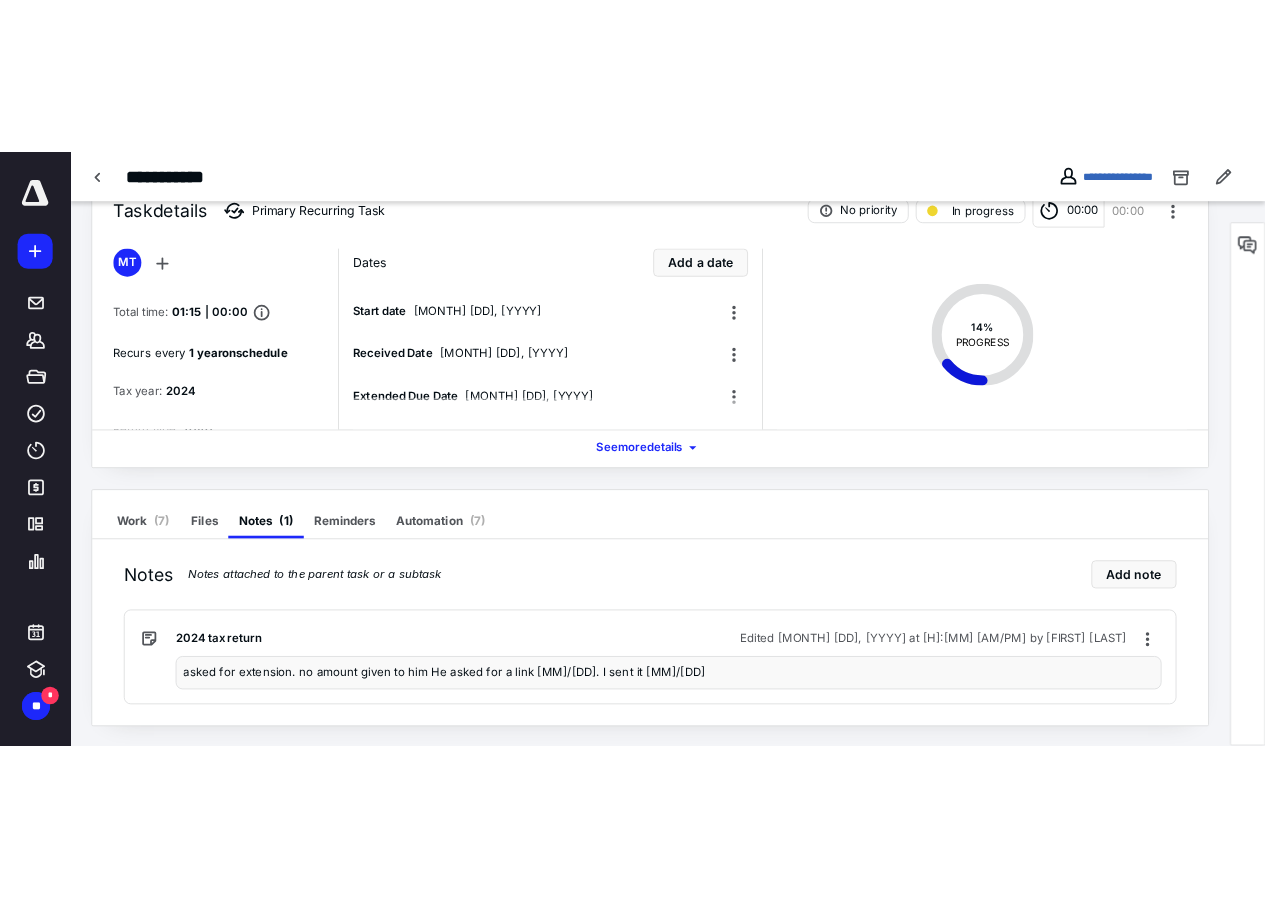 scroll, scrollTop: 0, scrollLeft: 0, axis: both 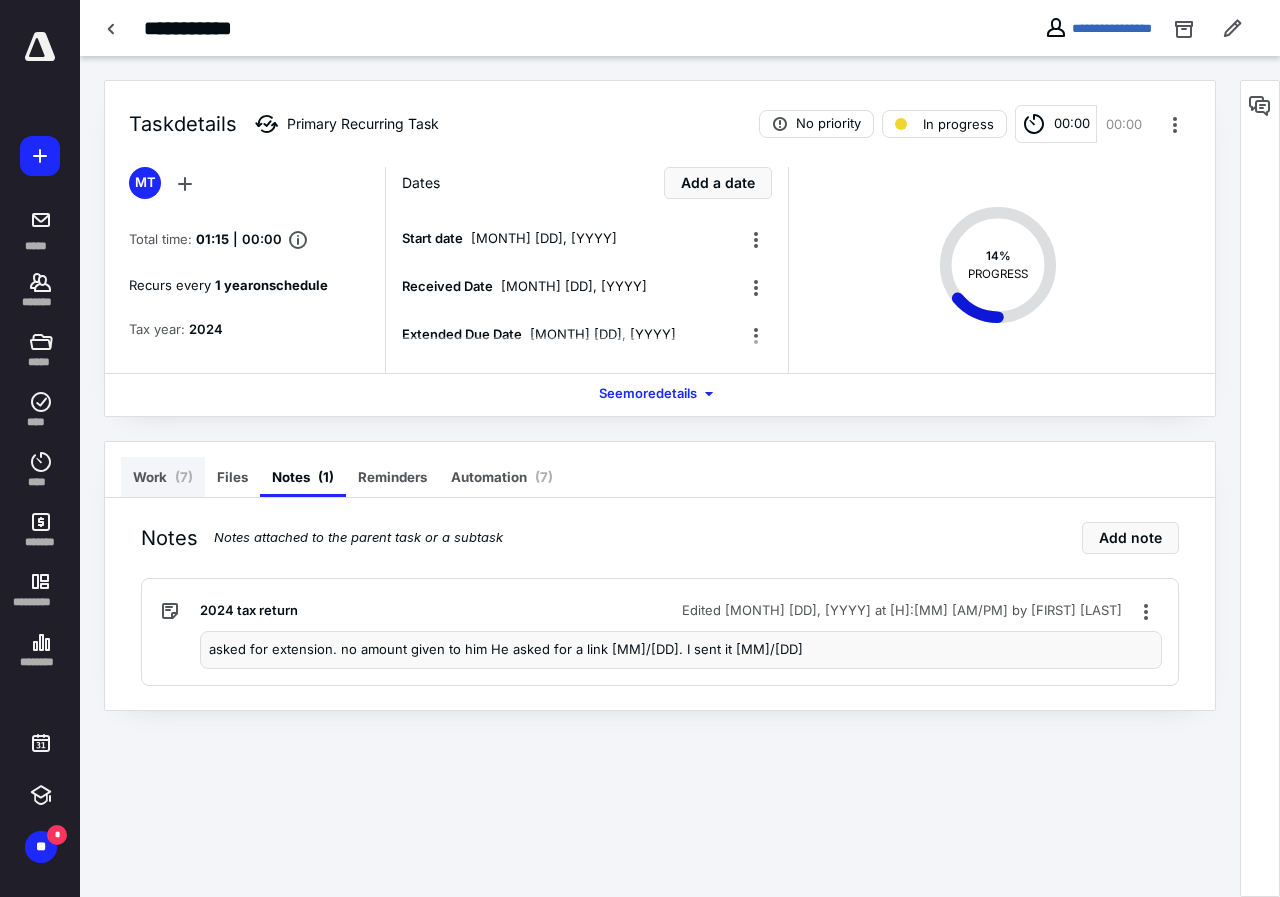 click on "Work ( 7 )" at bounding box center [163, 477] 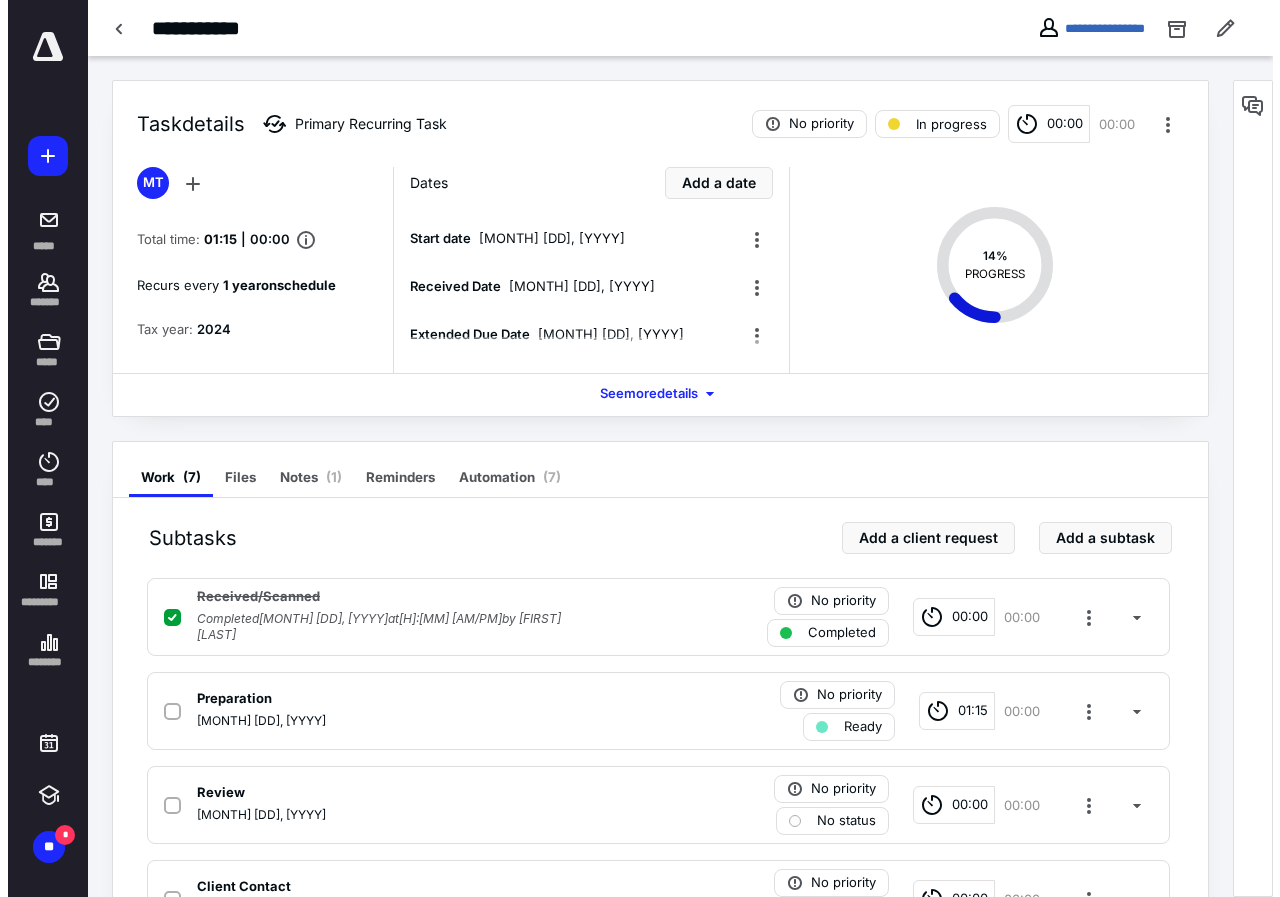 scroll, scrollTop: 233, scrollLeft: 0, axis: vertical 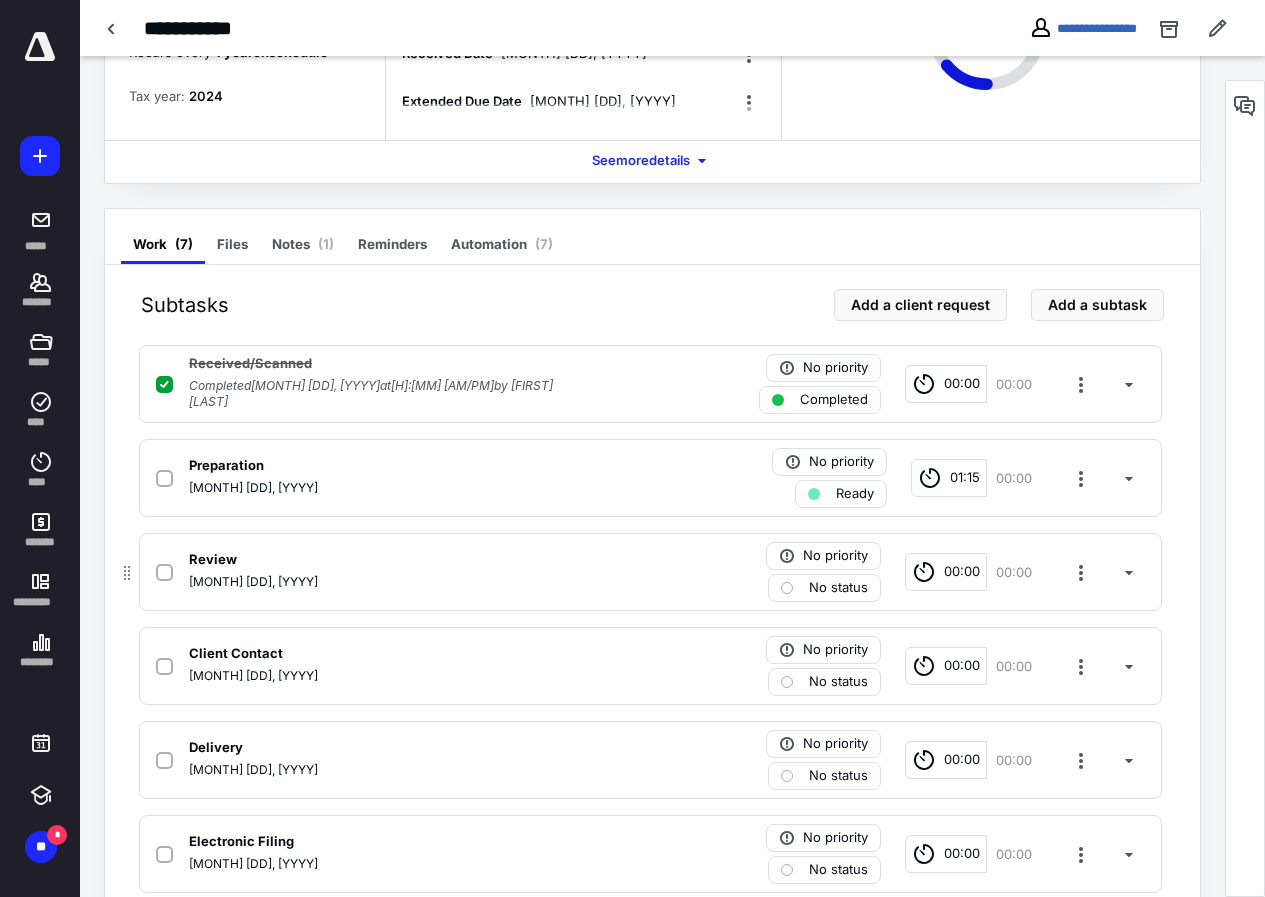 click on "00:00" at bounding box center (962, 572) 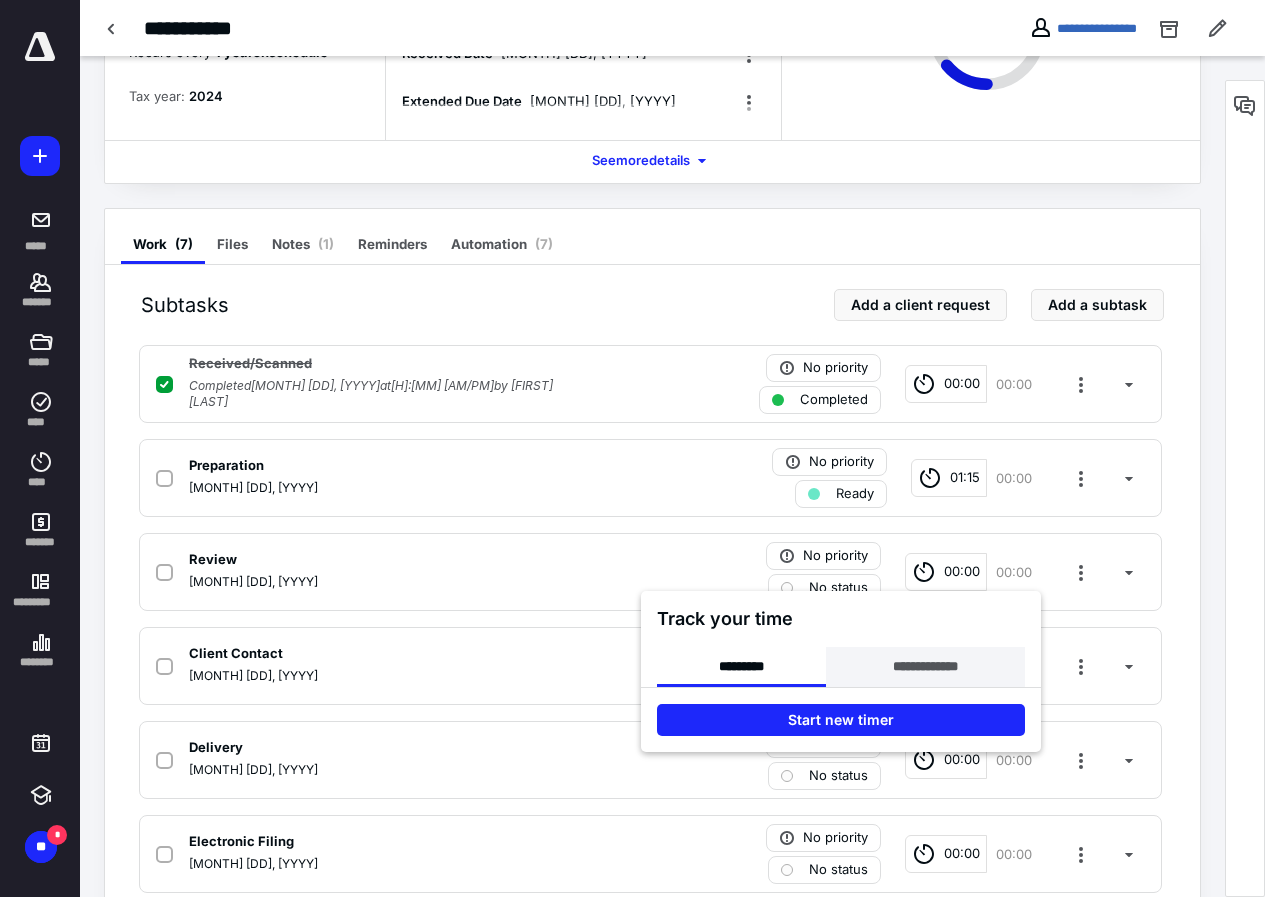 click on "**********" at bounding box center [925, 667] 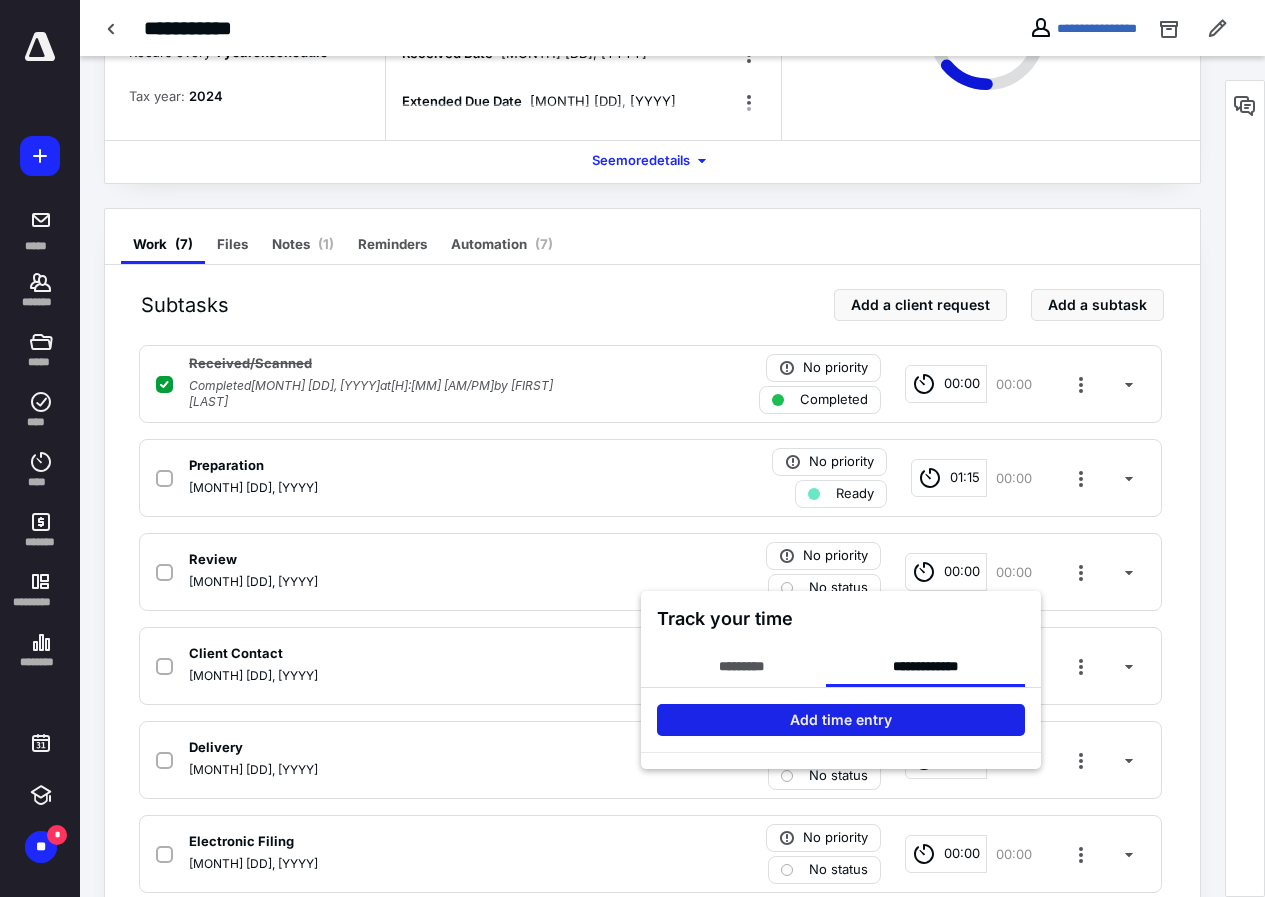 click on "Add time entry" at bounding box center (841, 720) 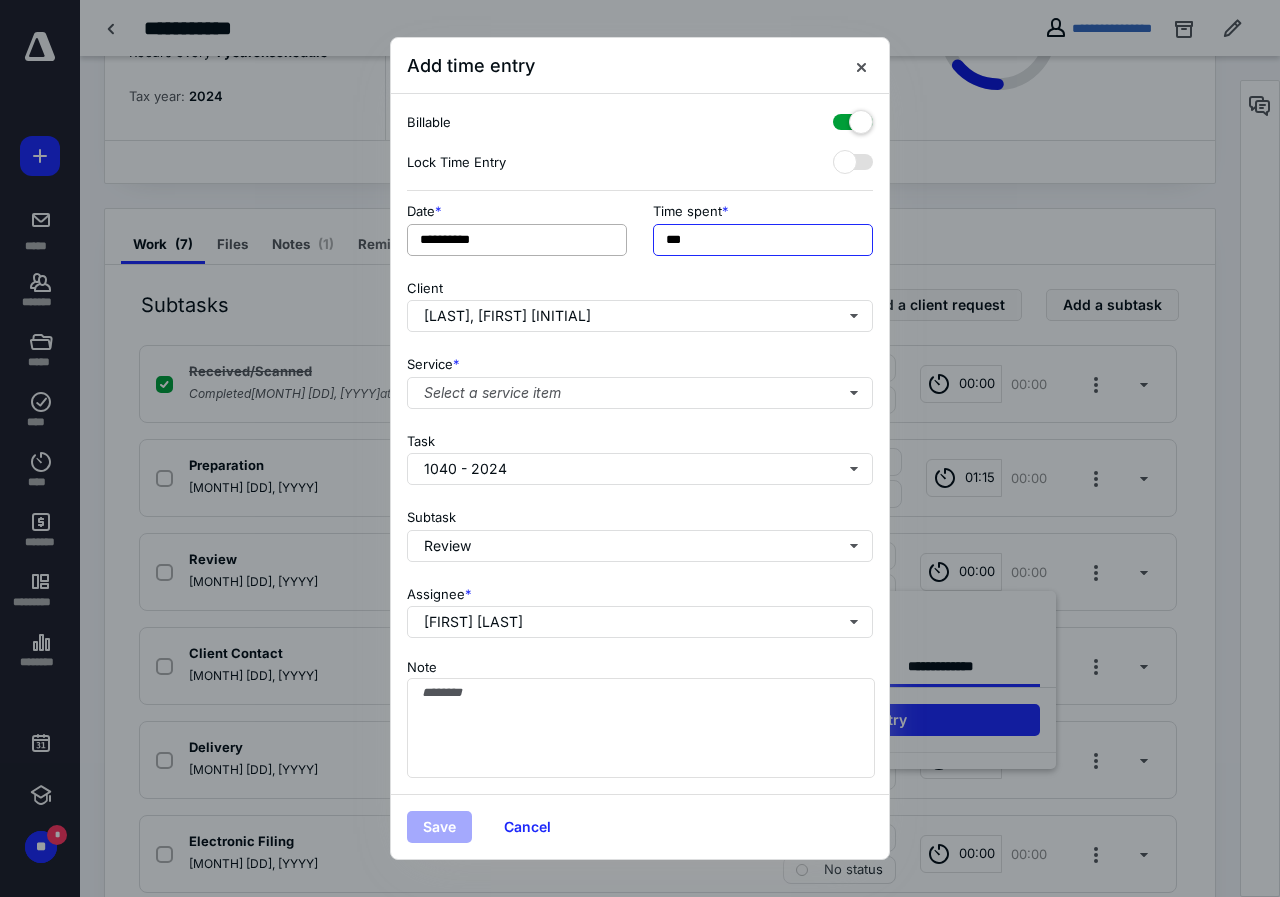 drag, startPoint x: 731, startPoint y: 243, endPoint x: 554, endPoint y: 223, distance: 178.12636 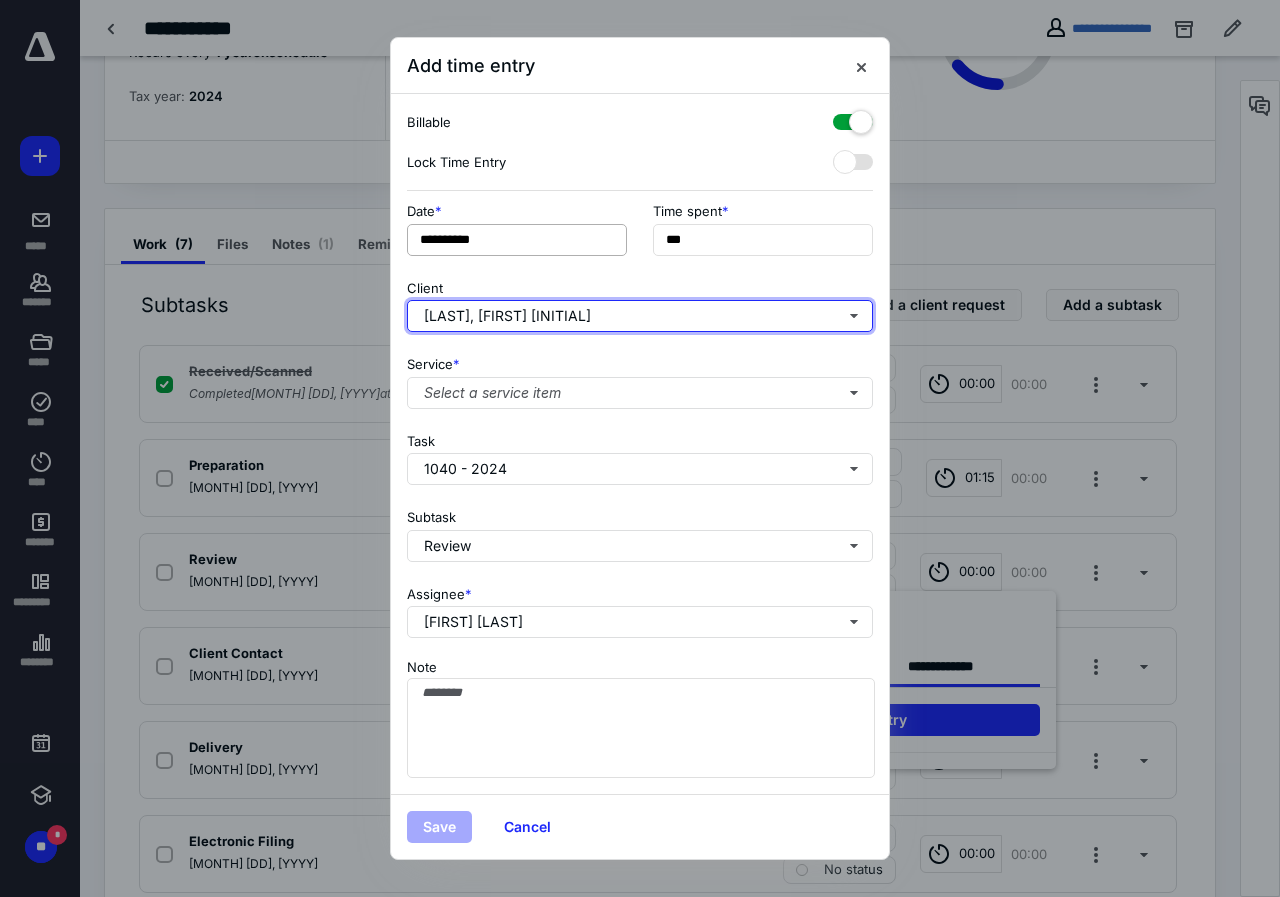 type on "******" 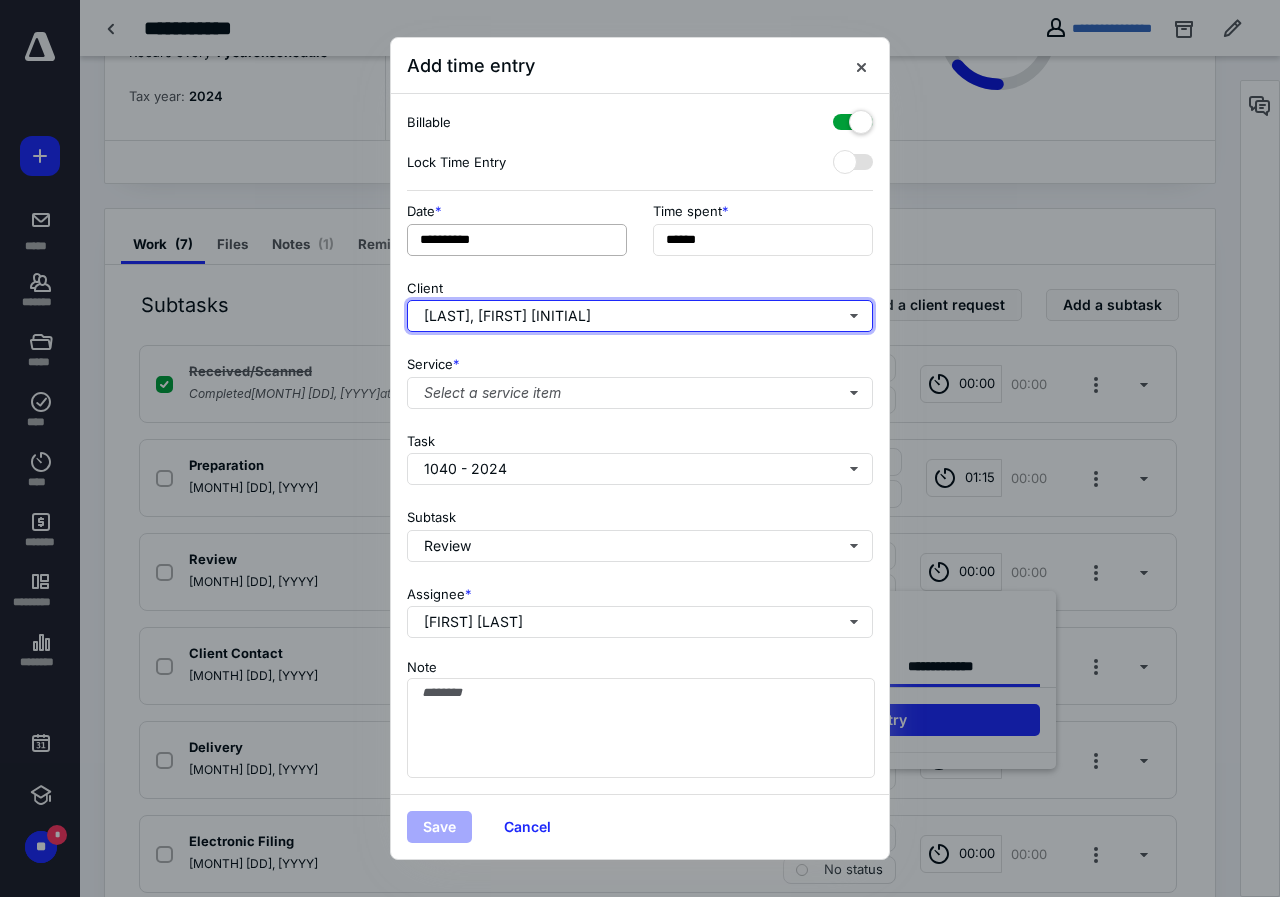 type 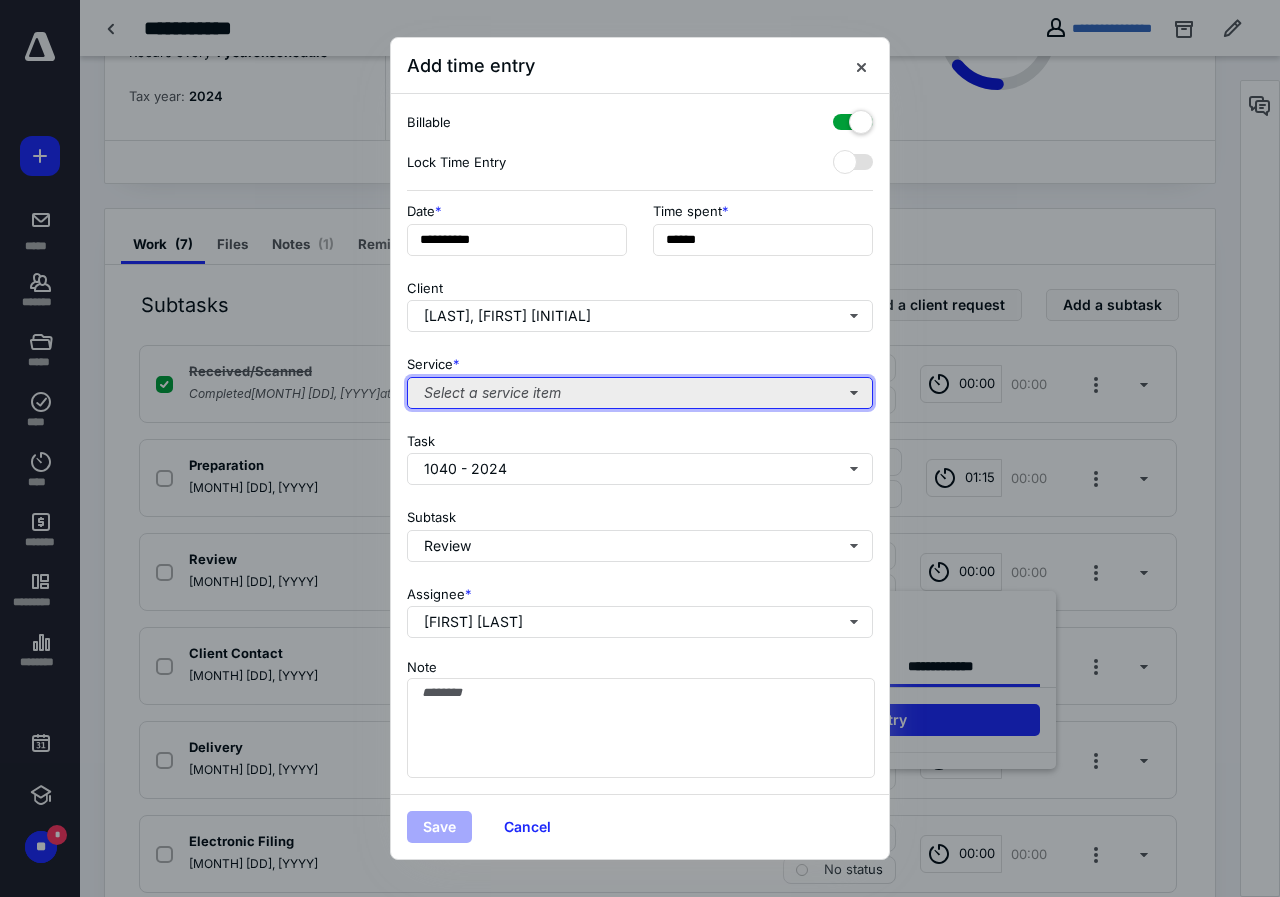 click on "Select a service item" at bounding box center (640, 393) 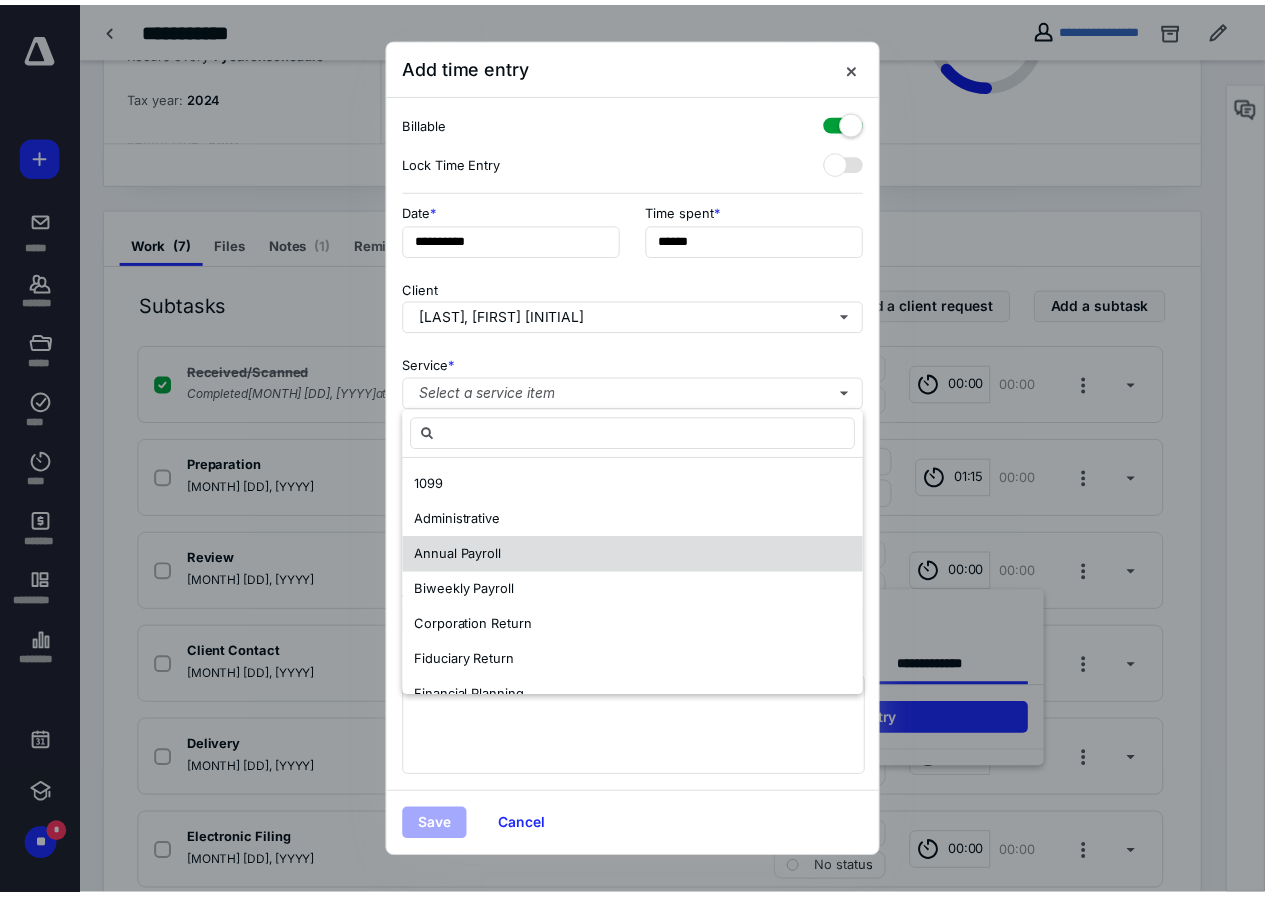 scroll, scrollTop: 233, scrollLeft: 0, axis: vertical 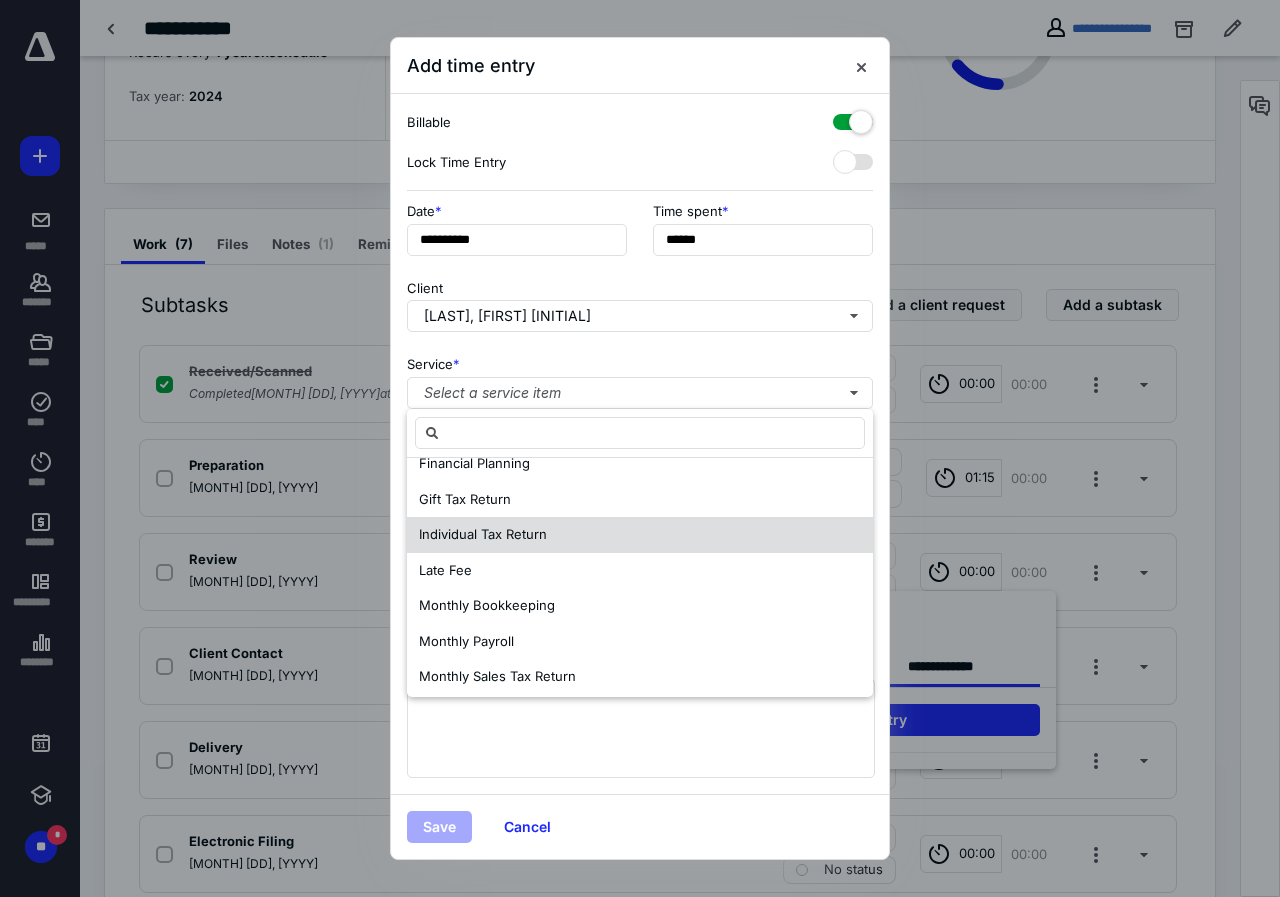 click on "Individual Tax Return" at bounding box center (640, 535) 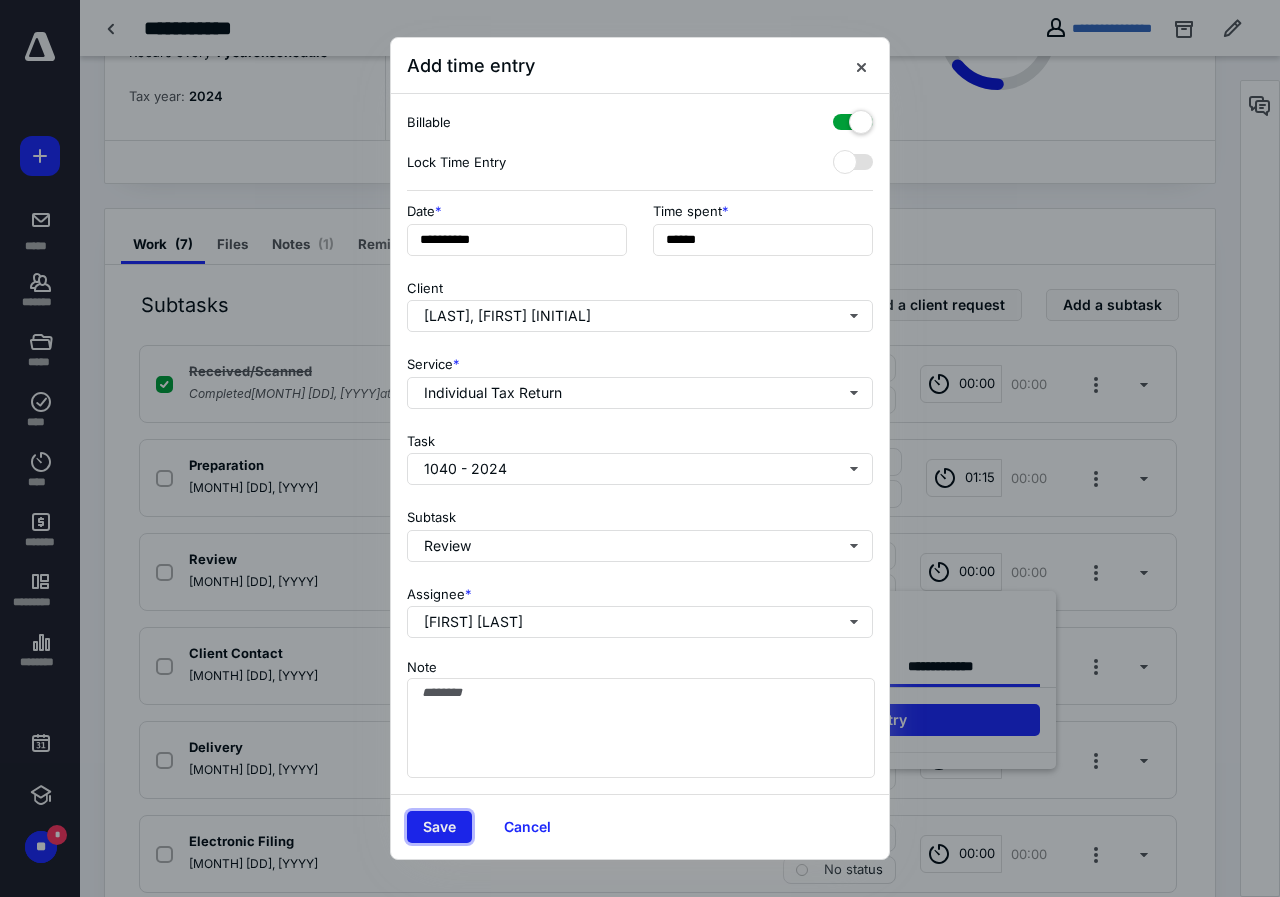 click on "Save" at bounding box center [439, 827] 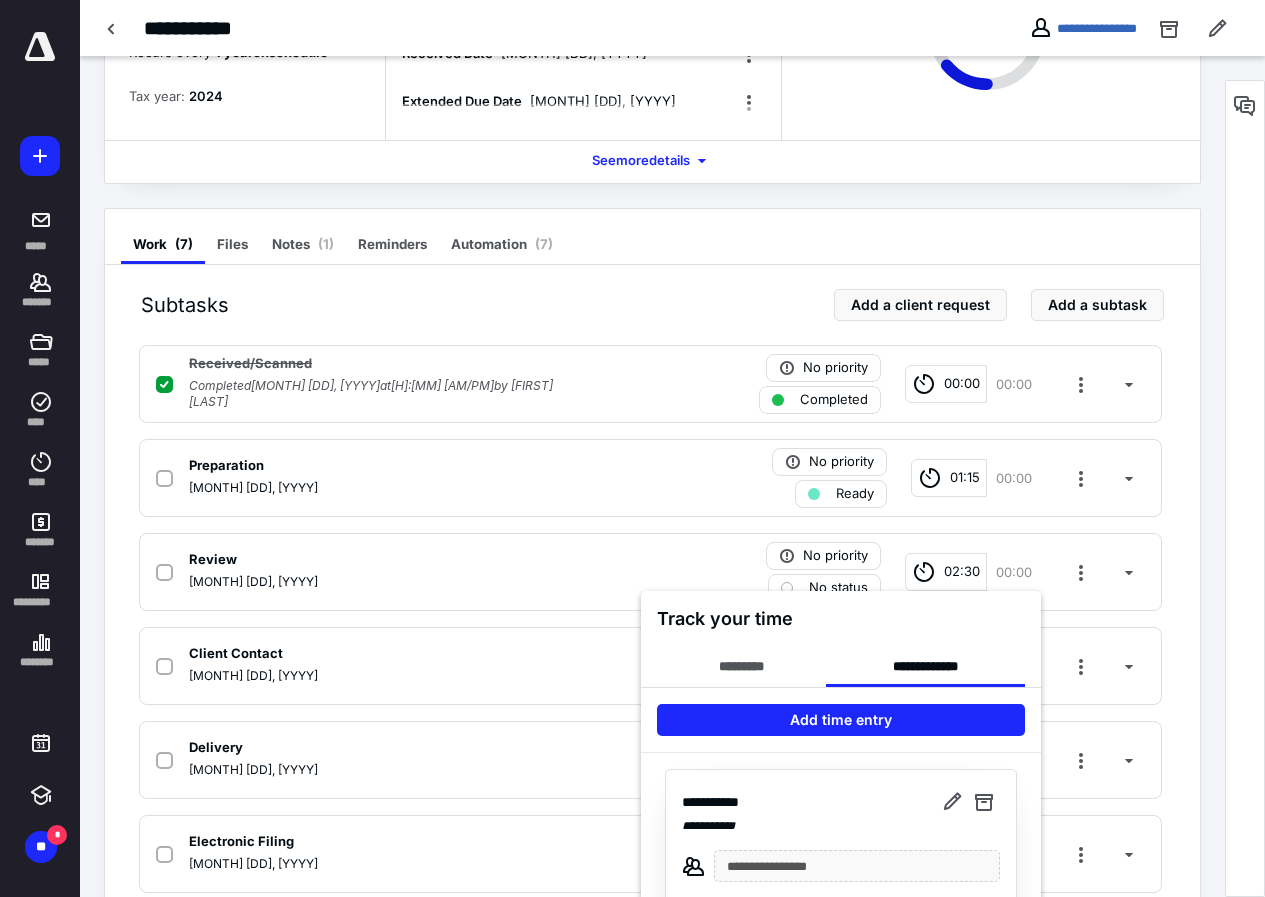 click at bounding box center [632, 448] 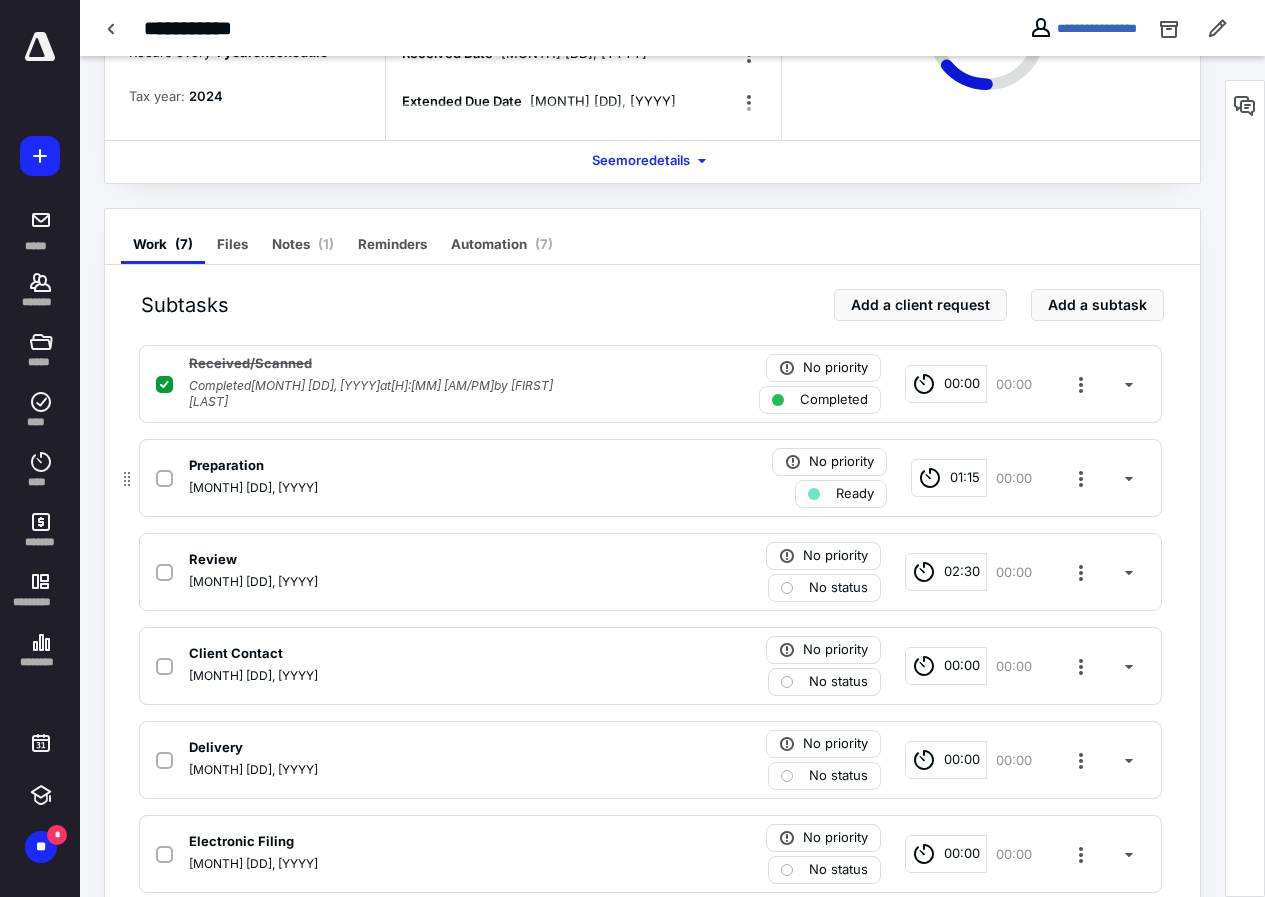 click 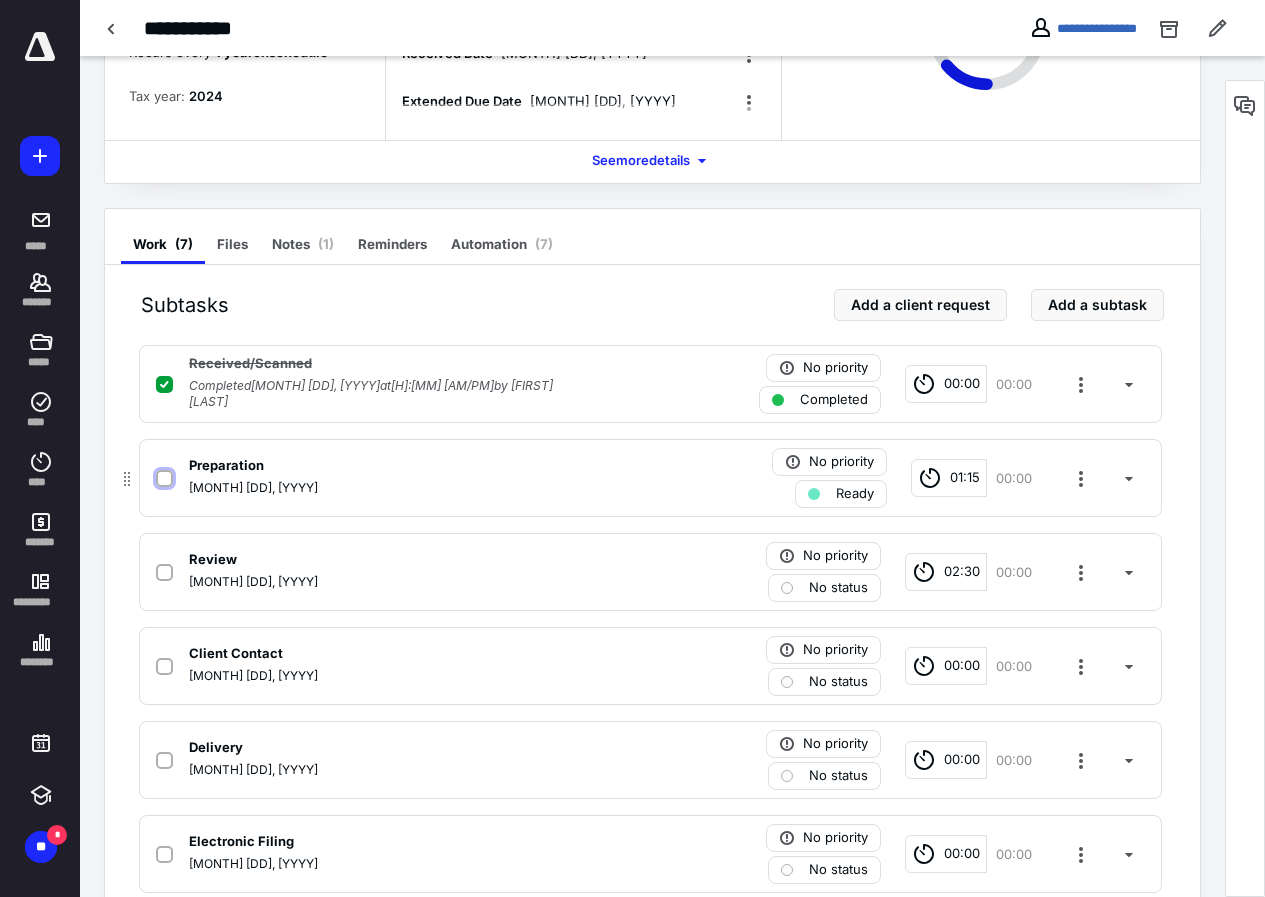 click at bounding box center [164, 479] 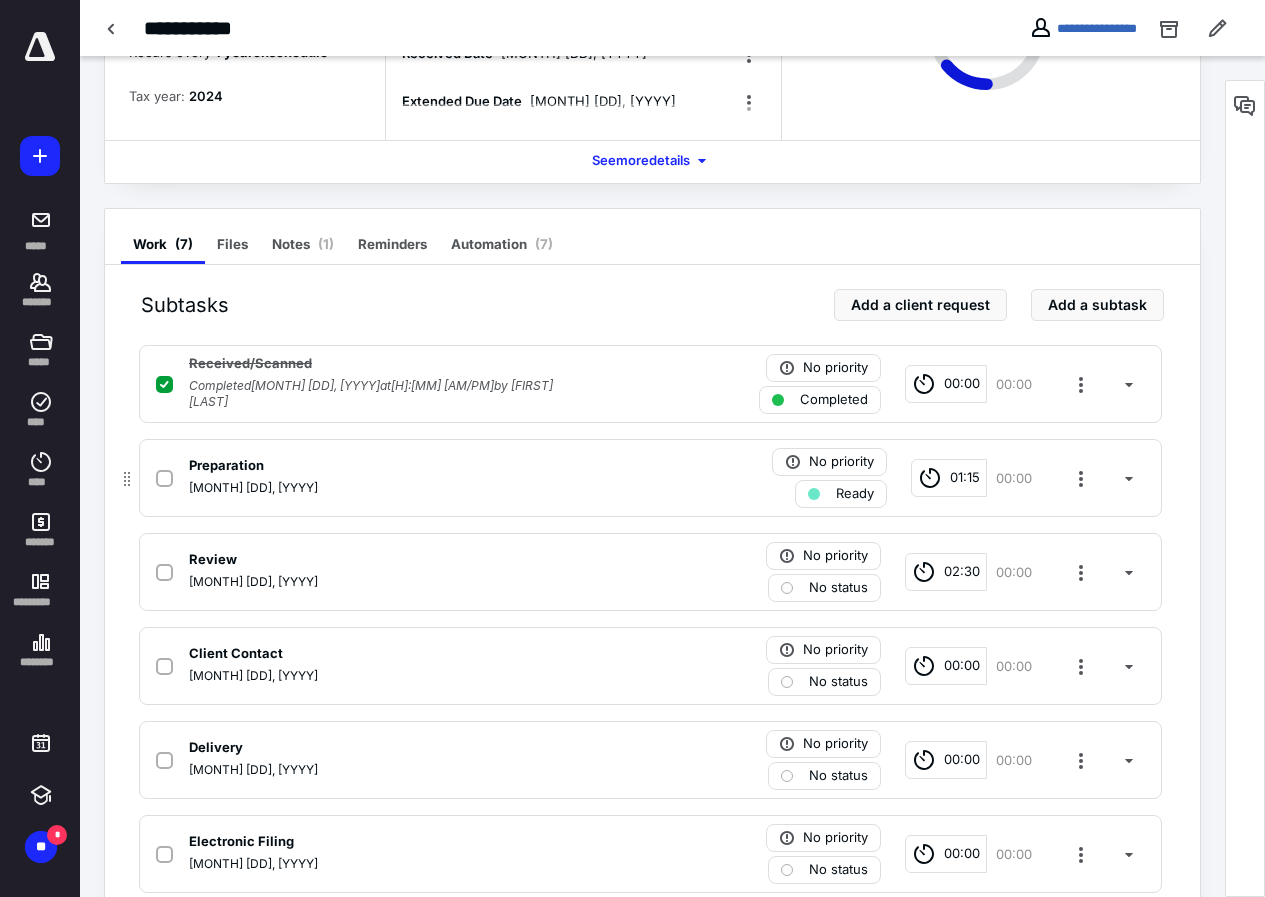 checkbox on "true" 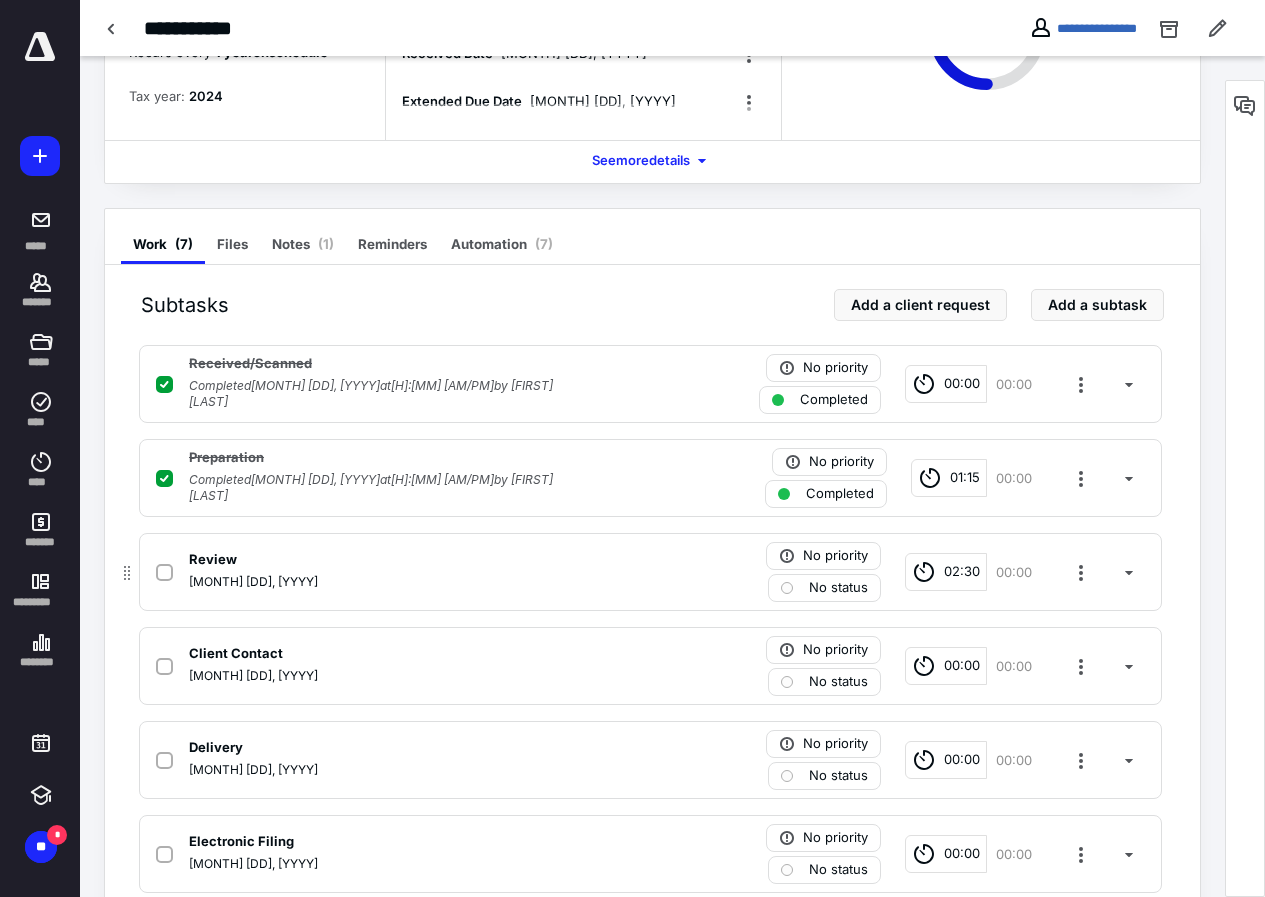 drag, startPoint x: 167, startPoint y: 573, endPoint x: 151, endPoint y: 572, distance: 16.03122 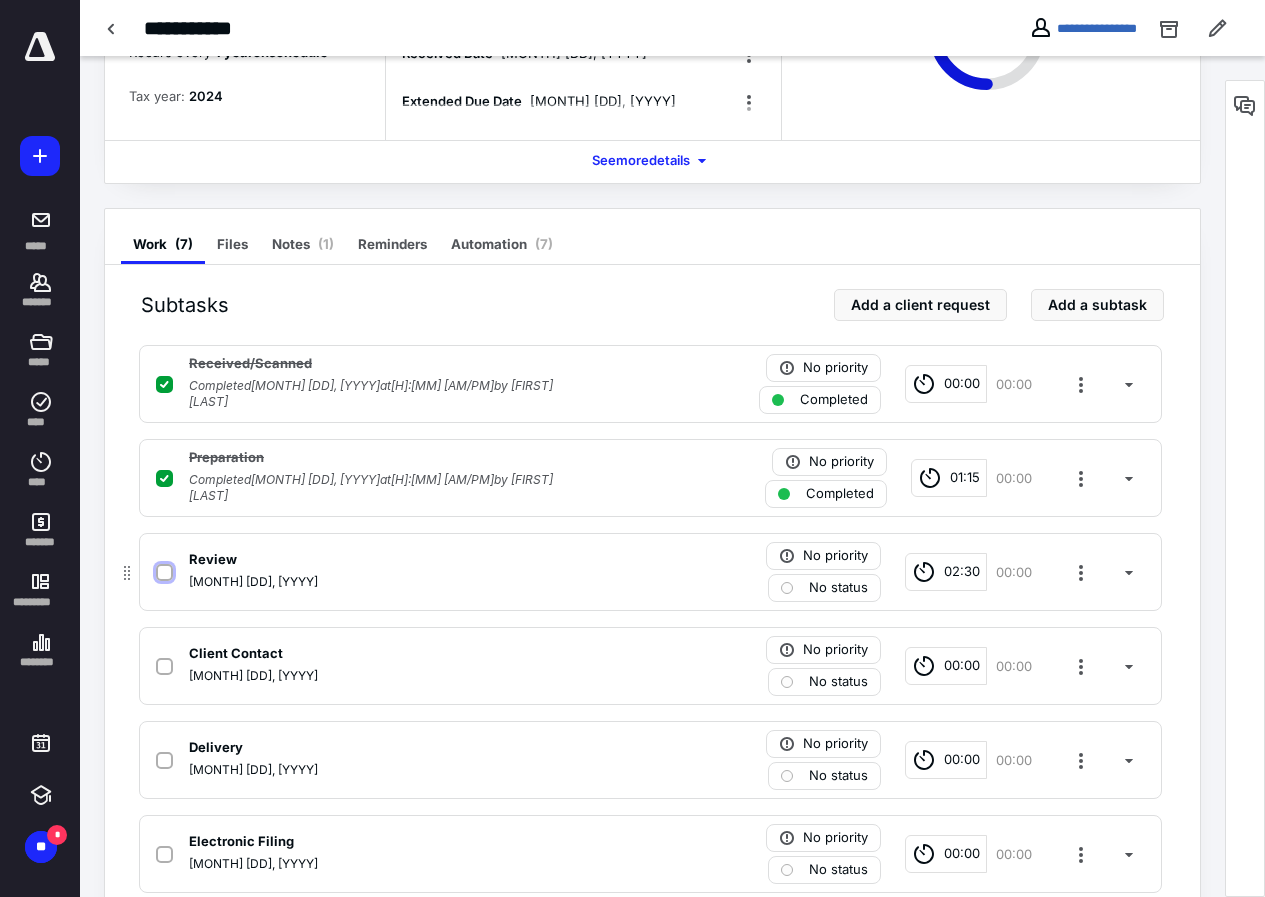 click at bounding box center [164, 573] 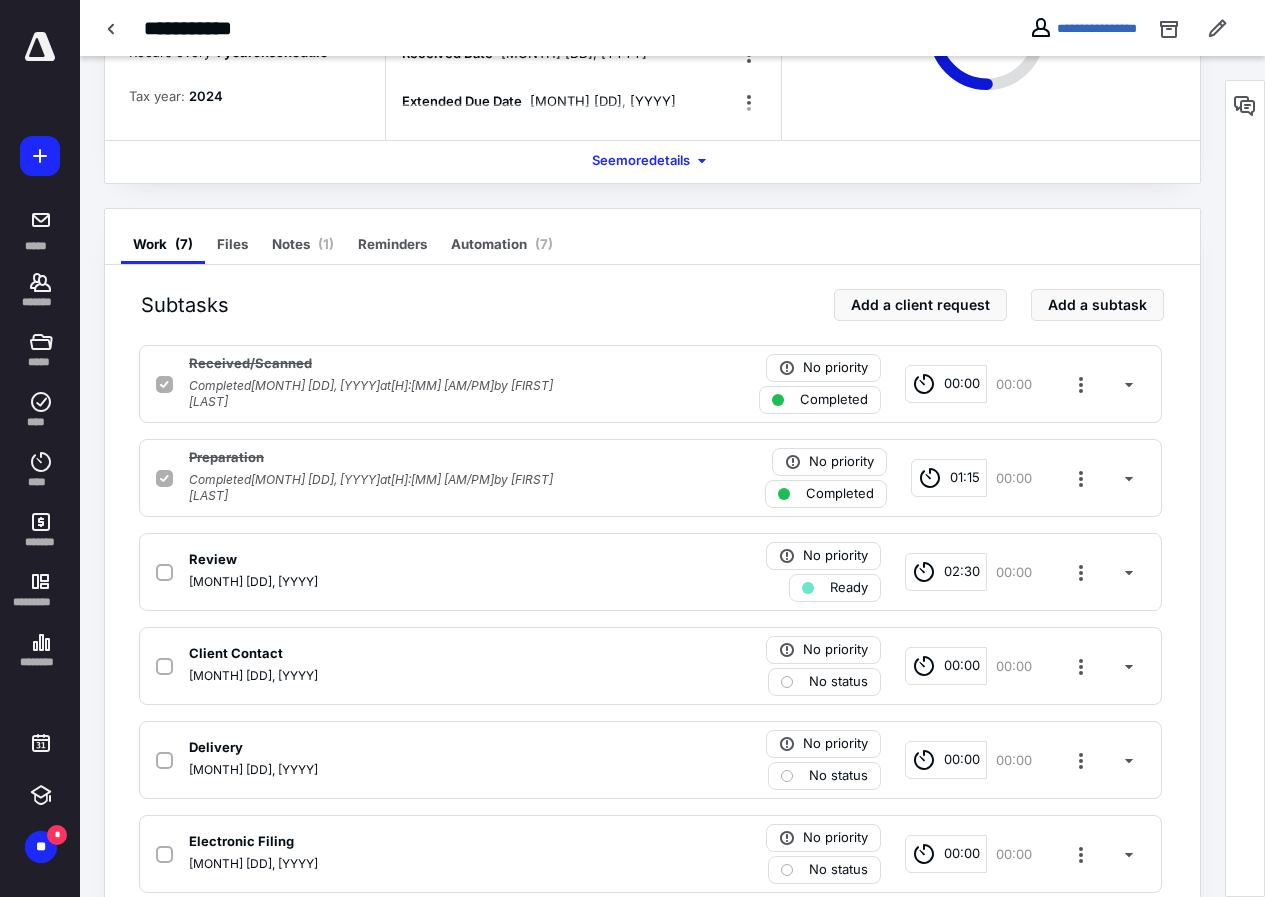 checkbox on "true" 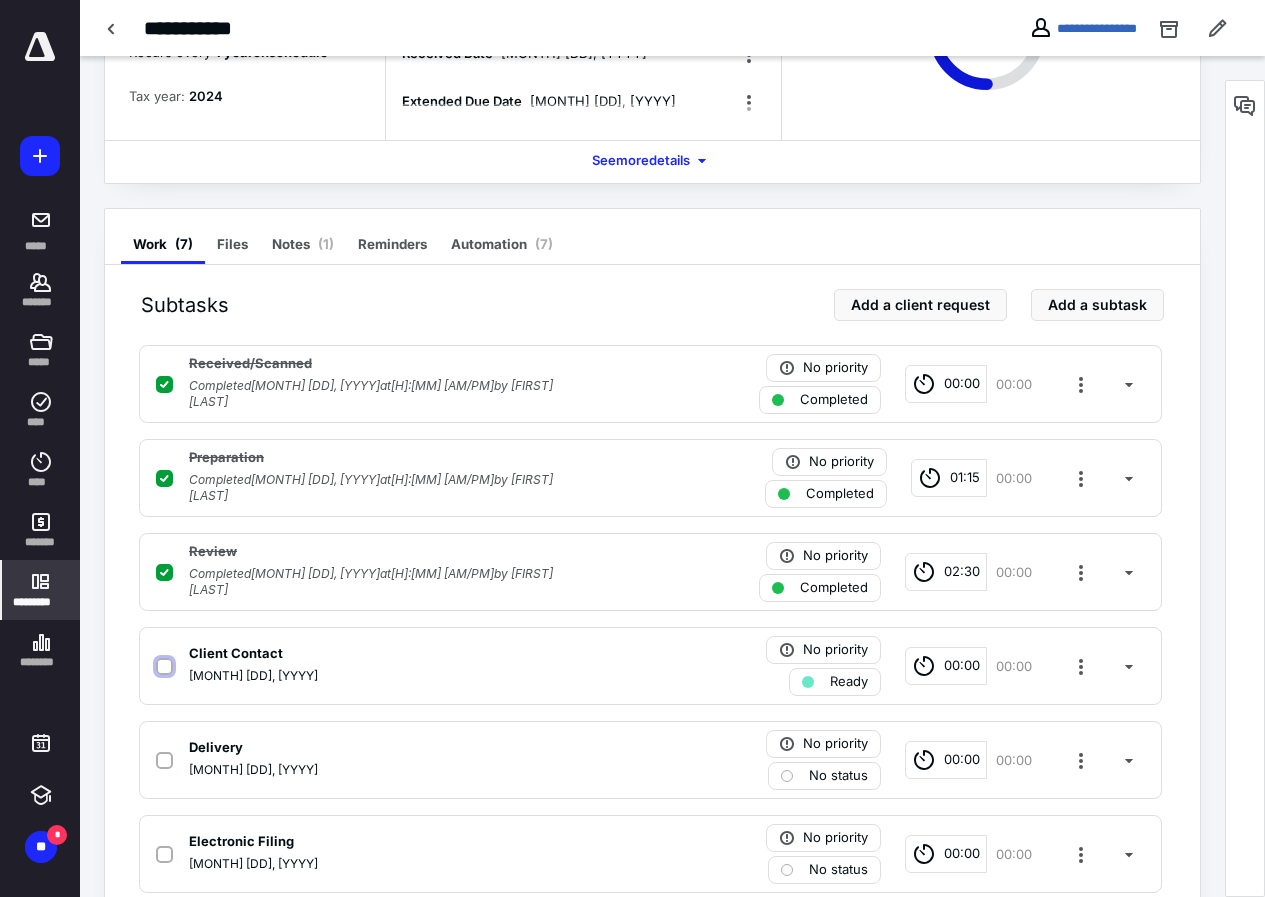 drag, startPoint x: 170, startPoint y: 670, endPoint x: 29, endPoint y: 612, distance: 152.4631 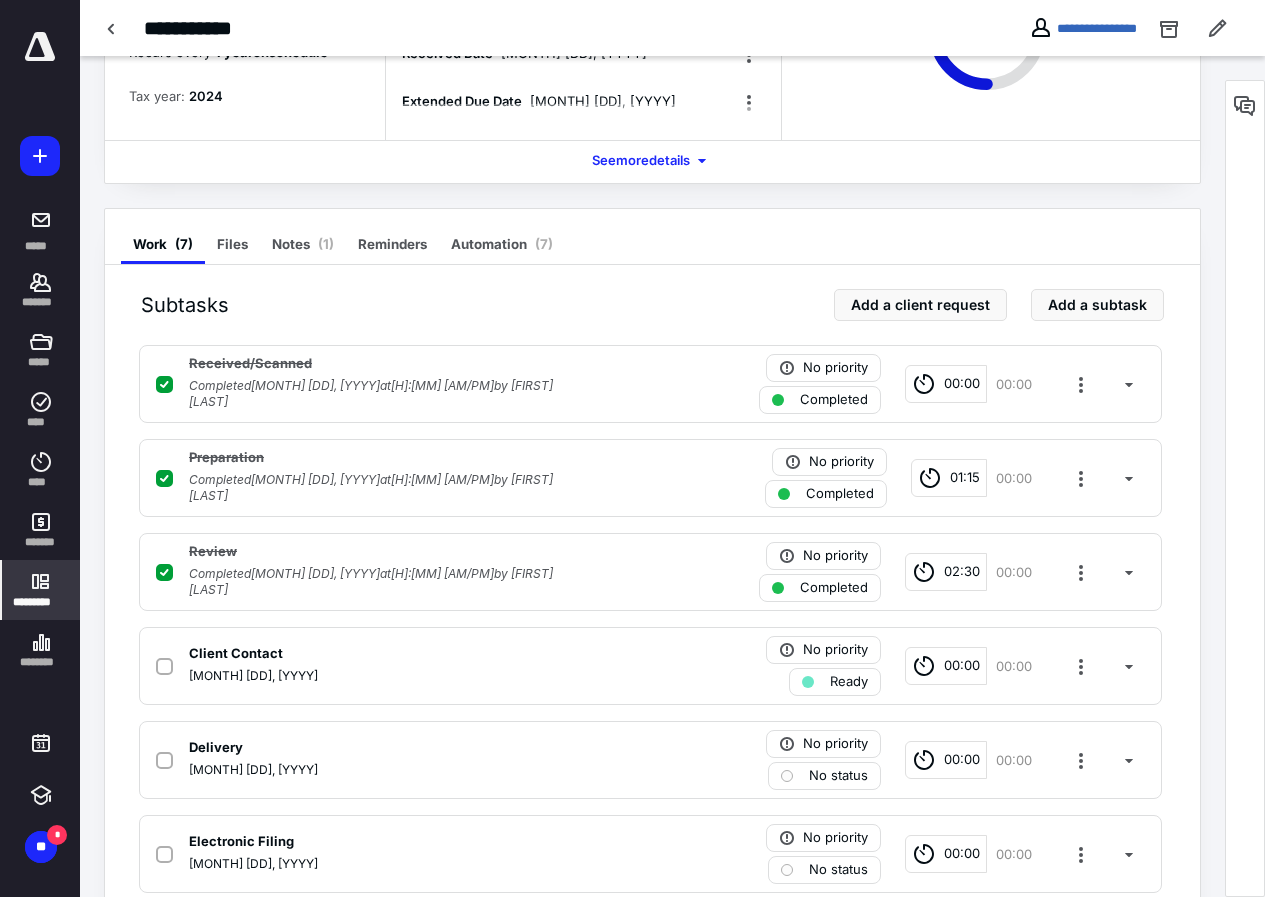 checkbox on "true" 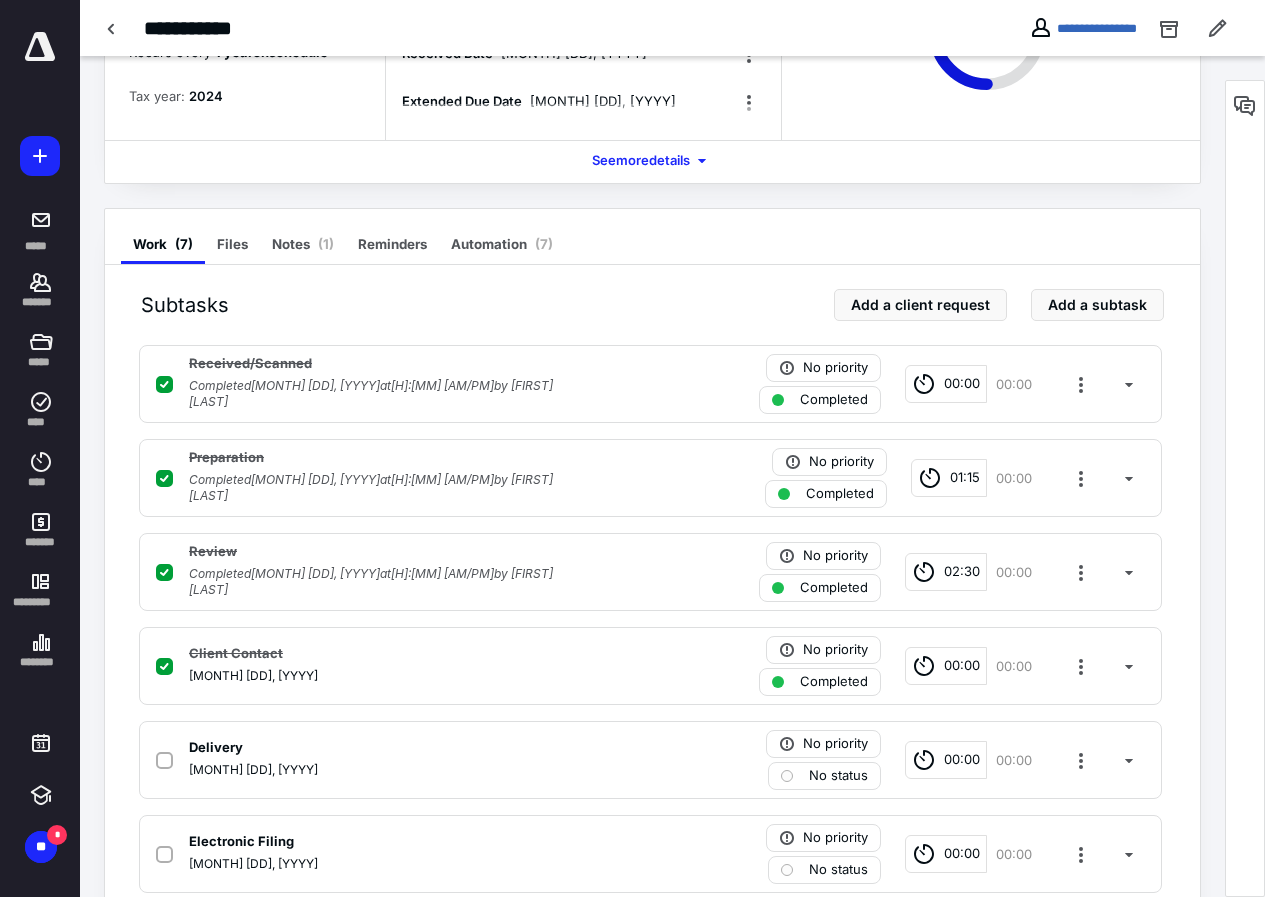 scroll, scrollTop: 372, scrollLeft: 0, axis: vertical 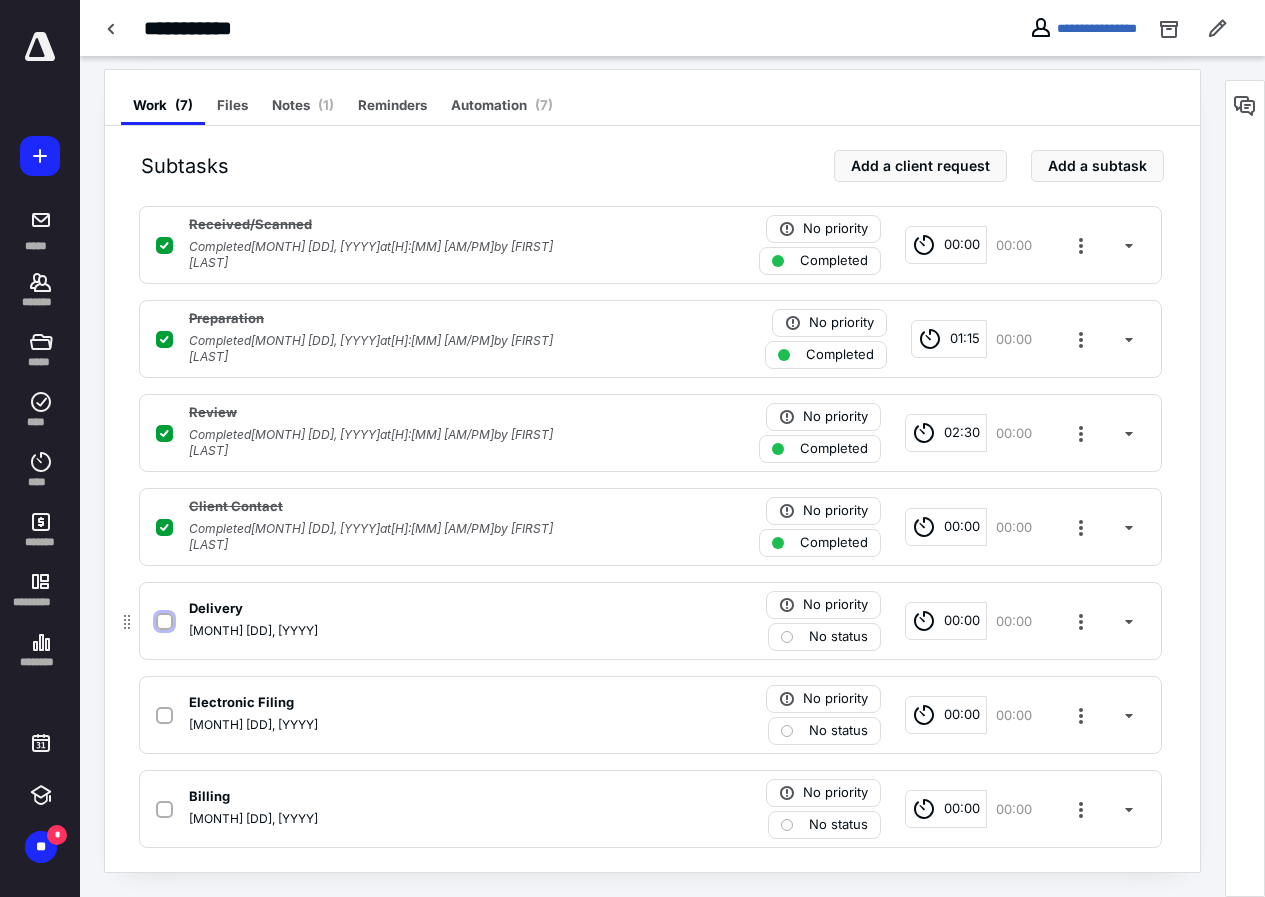 click at bounding box center (164, 622) 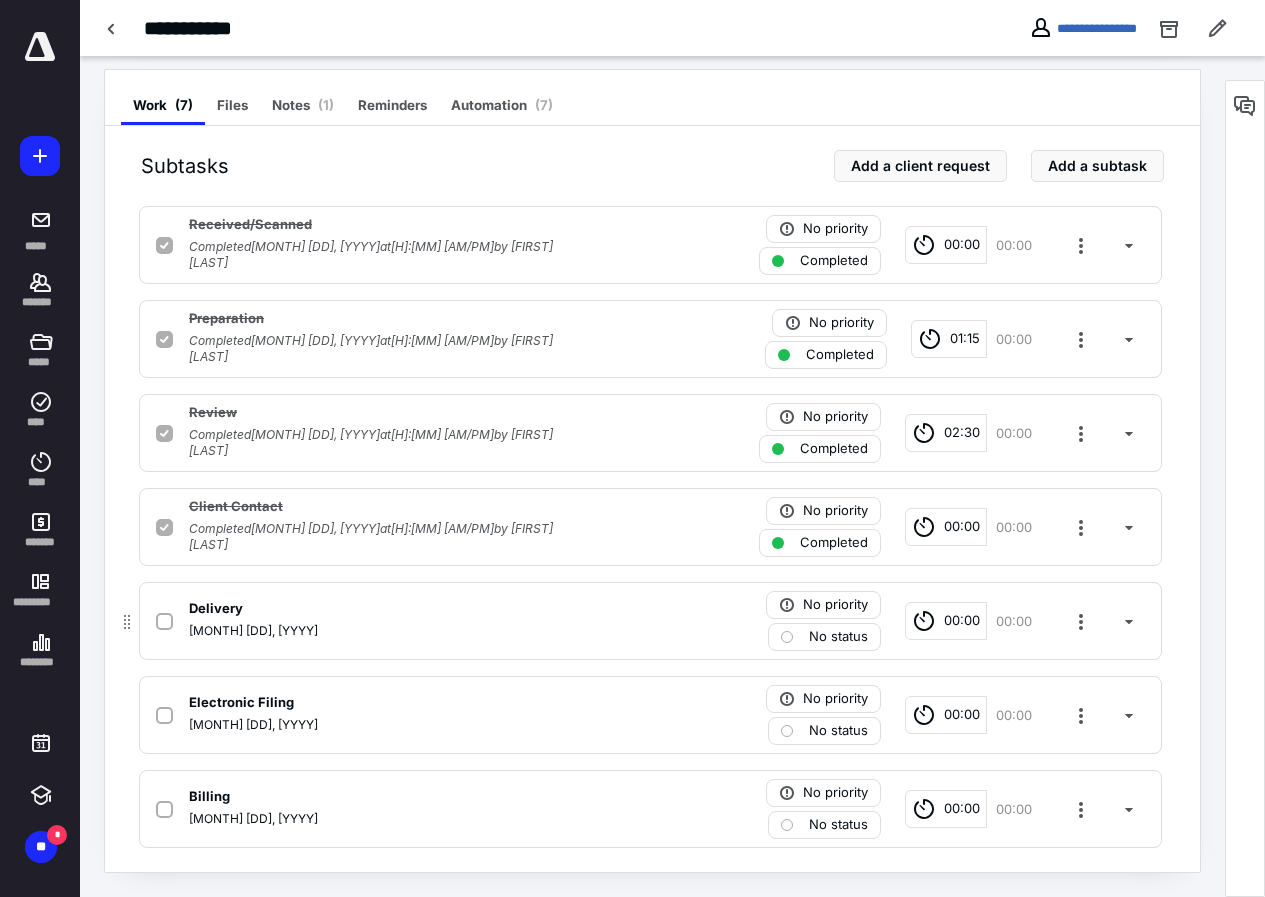 checkbox on "true" 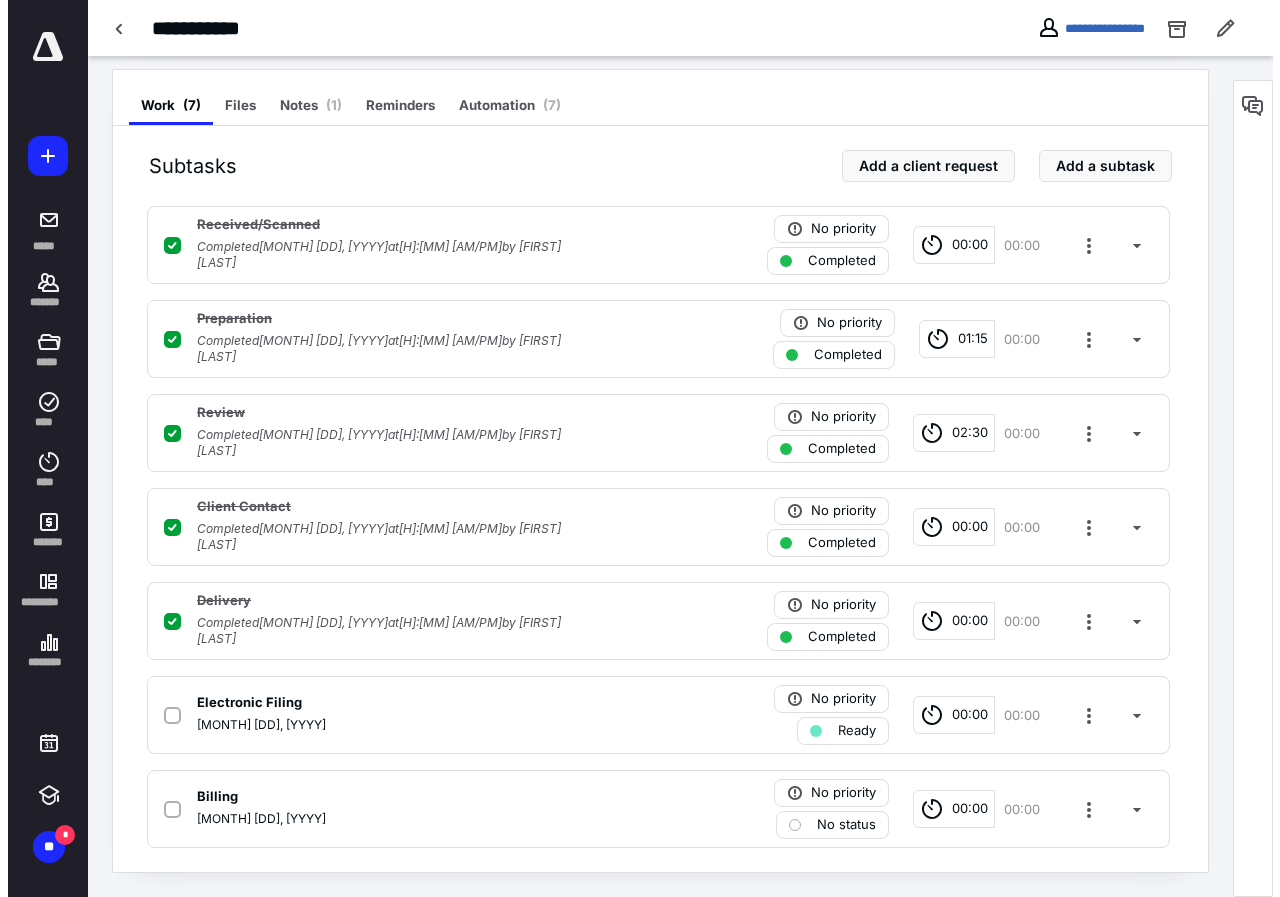 scroll, scrollTop: 0, scrollLeft: 0, axis: both 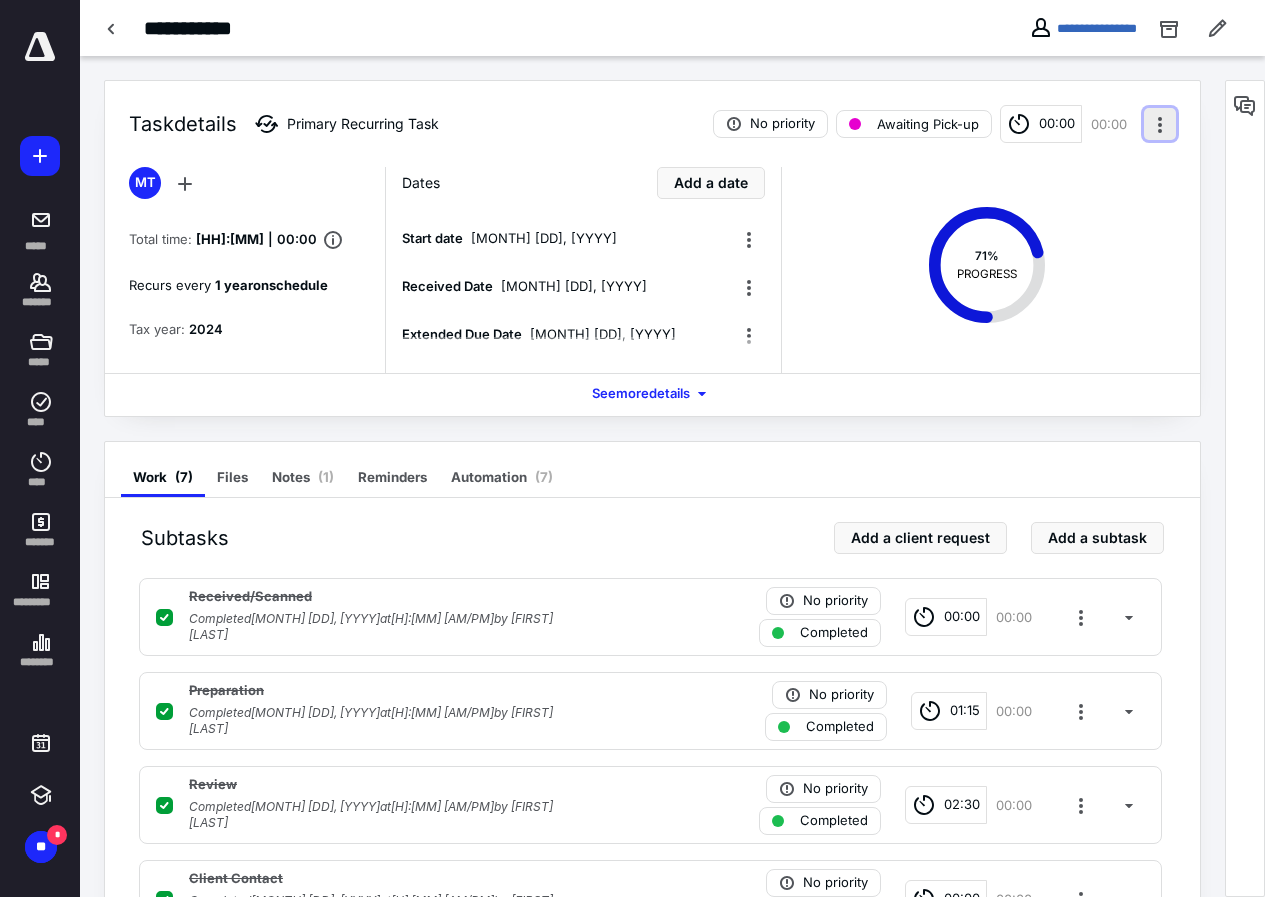 click at bounding box center (1160, 124) 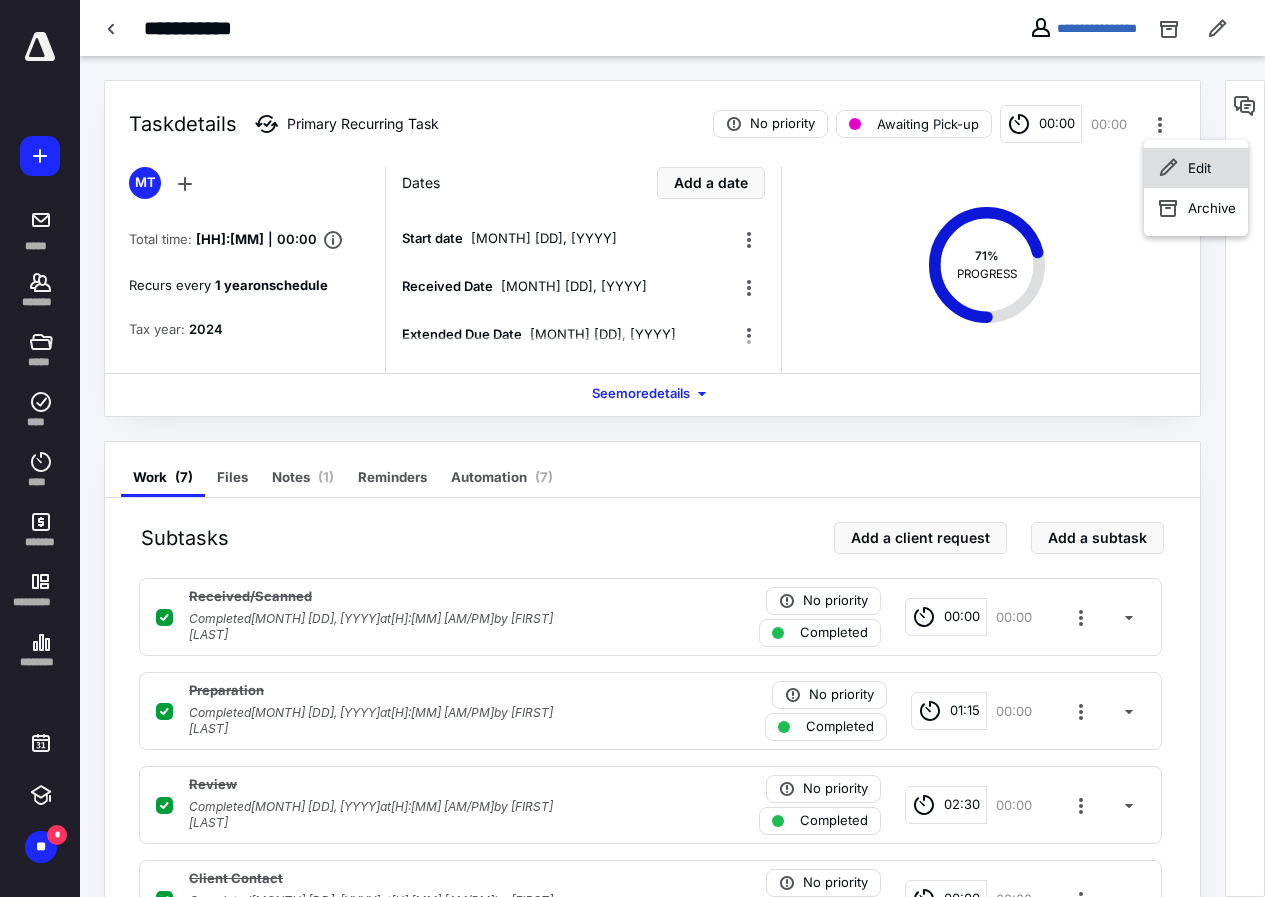 click on "Edit" at bounding box center (1196, 168) 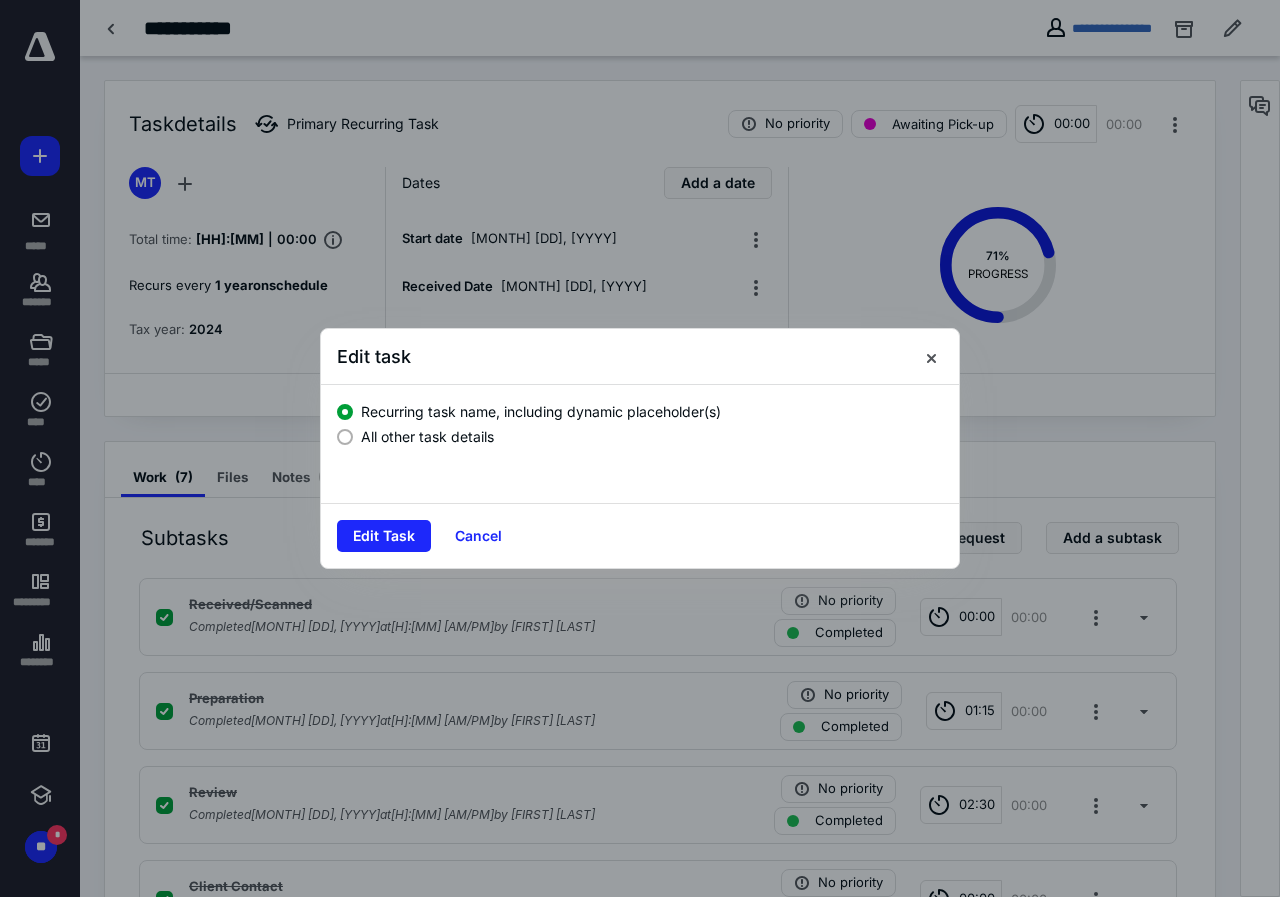 click at bounding box center [345, 437] 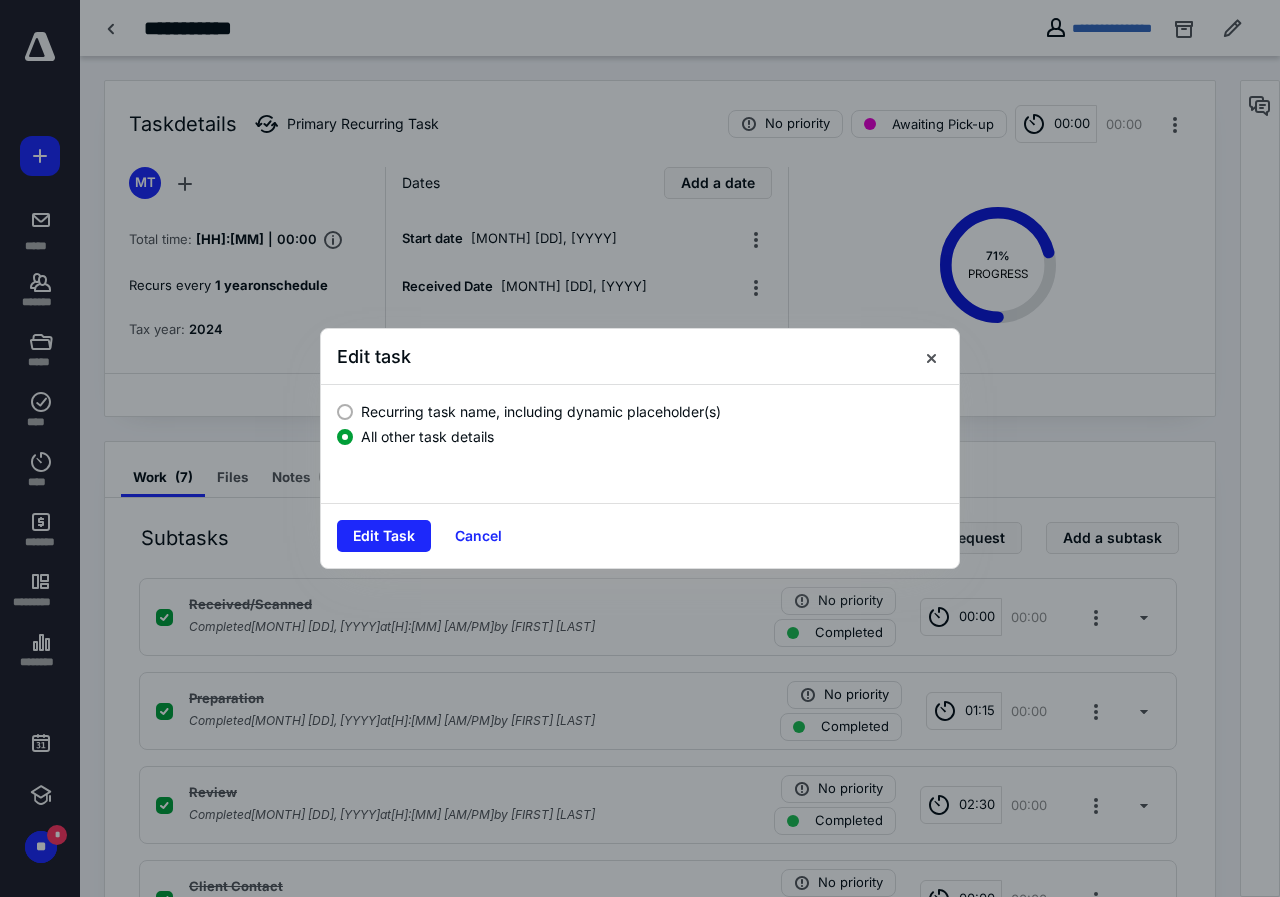 click on "Edit Task Cancel" at bounding box center (640, 535) 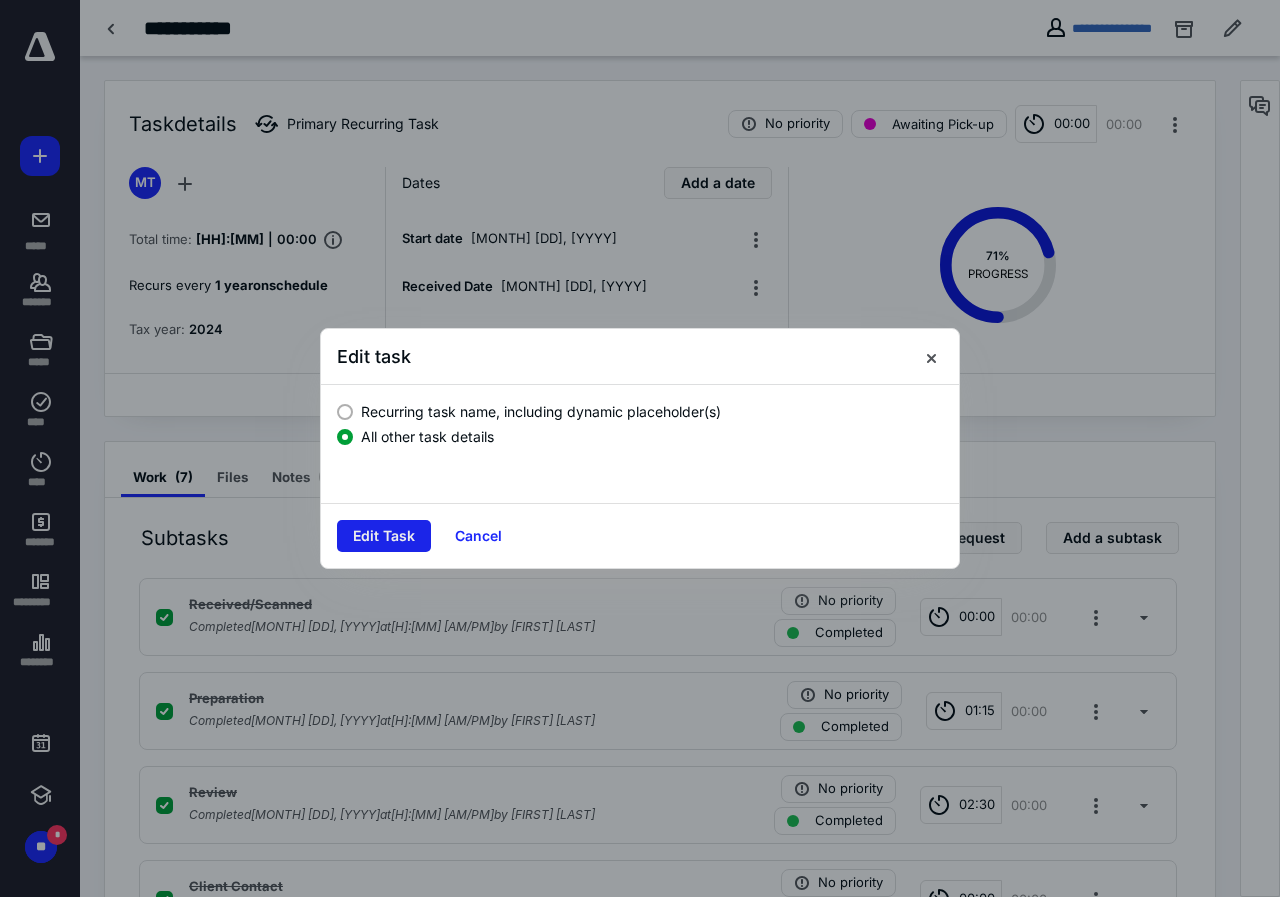 click on "Edit Task" at bounding box center [384, 536] 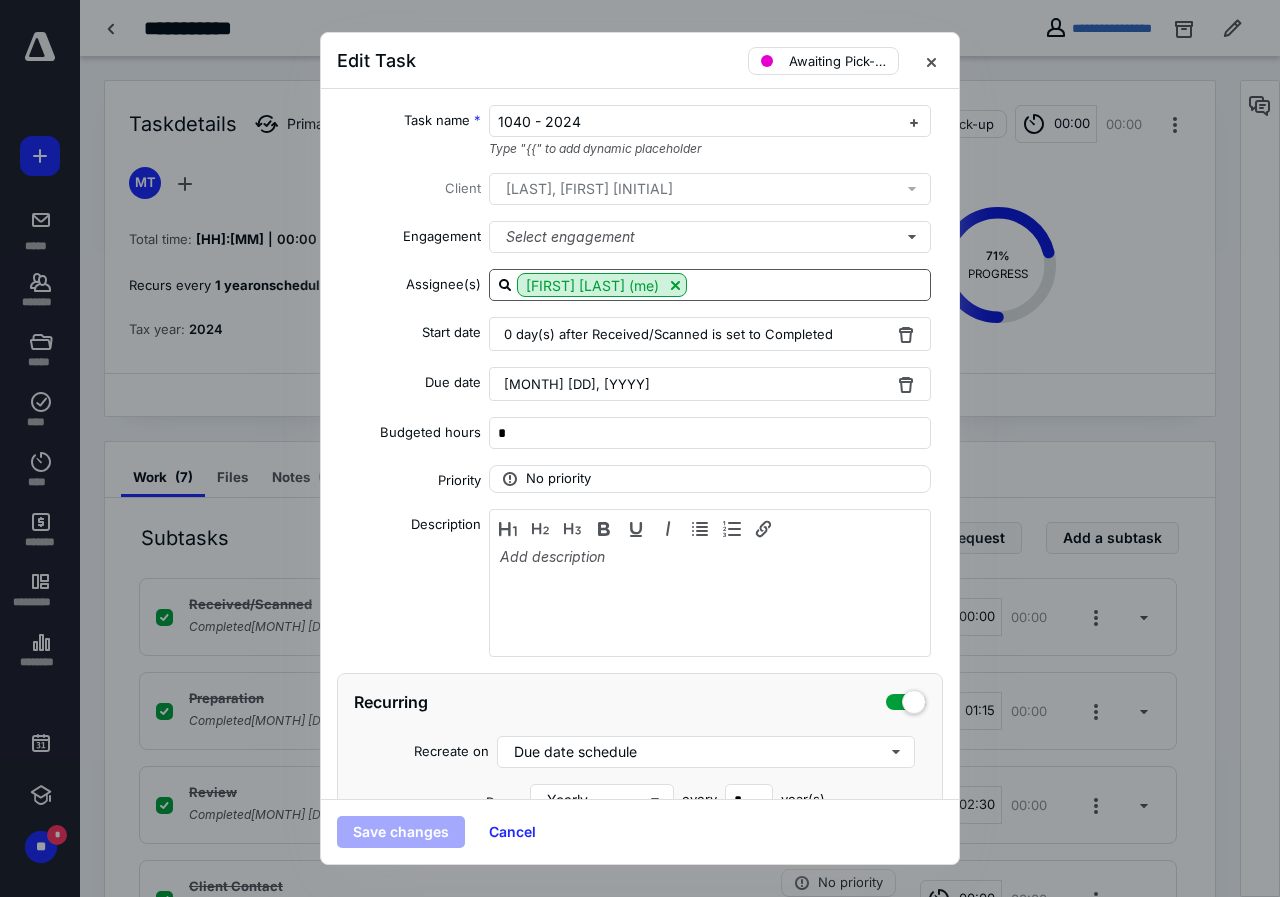 click at bounding box center (675, 285) 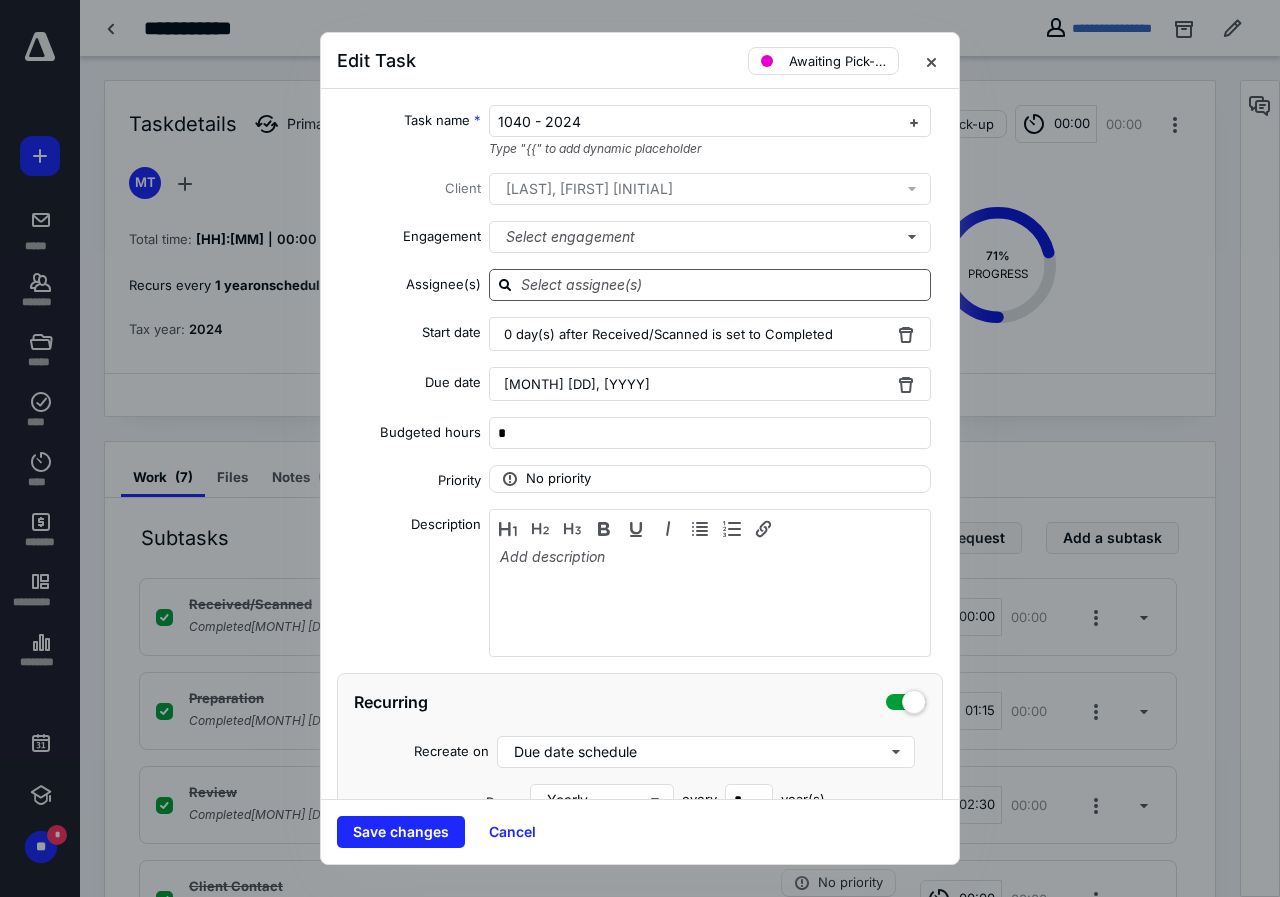 click at bounding box center [722, 284] 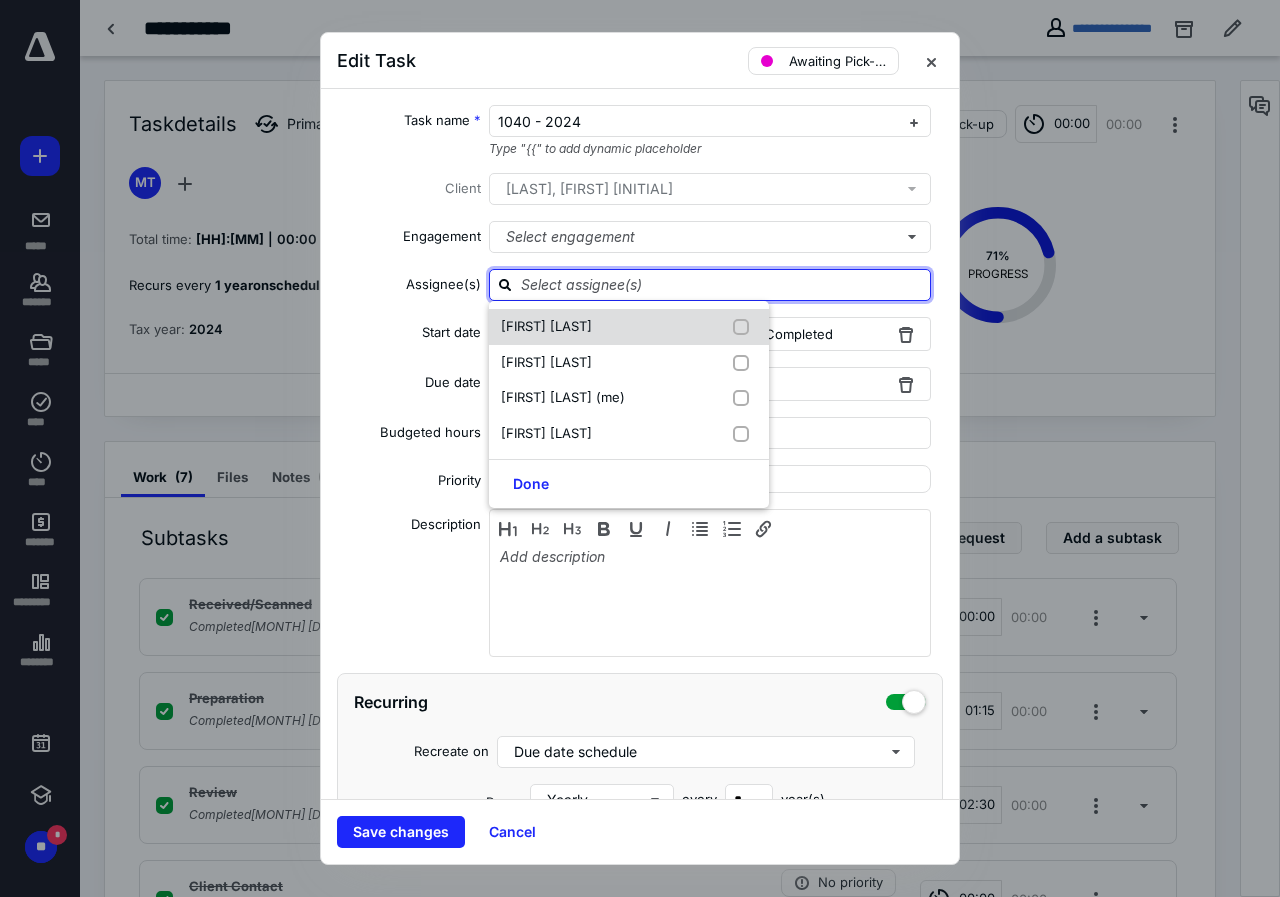 click at bounding box center (745, 327) 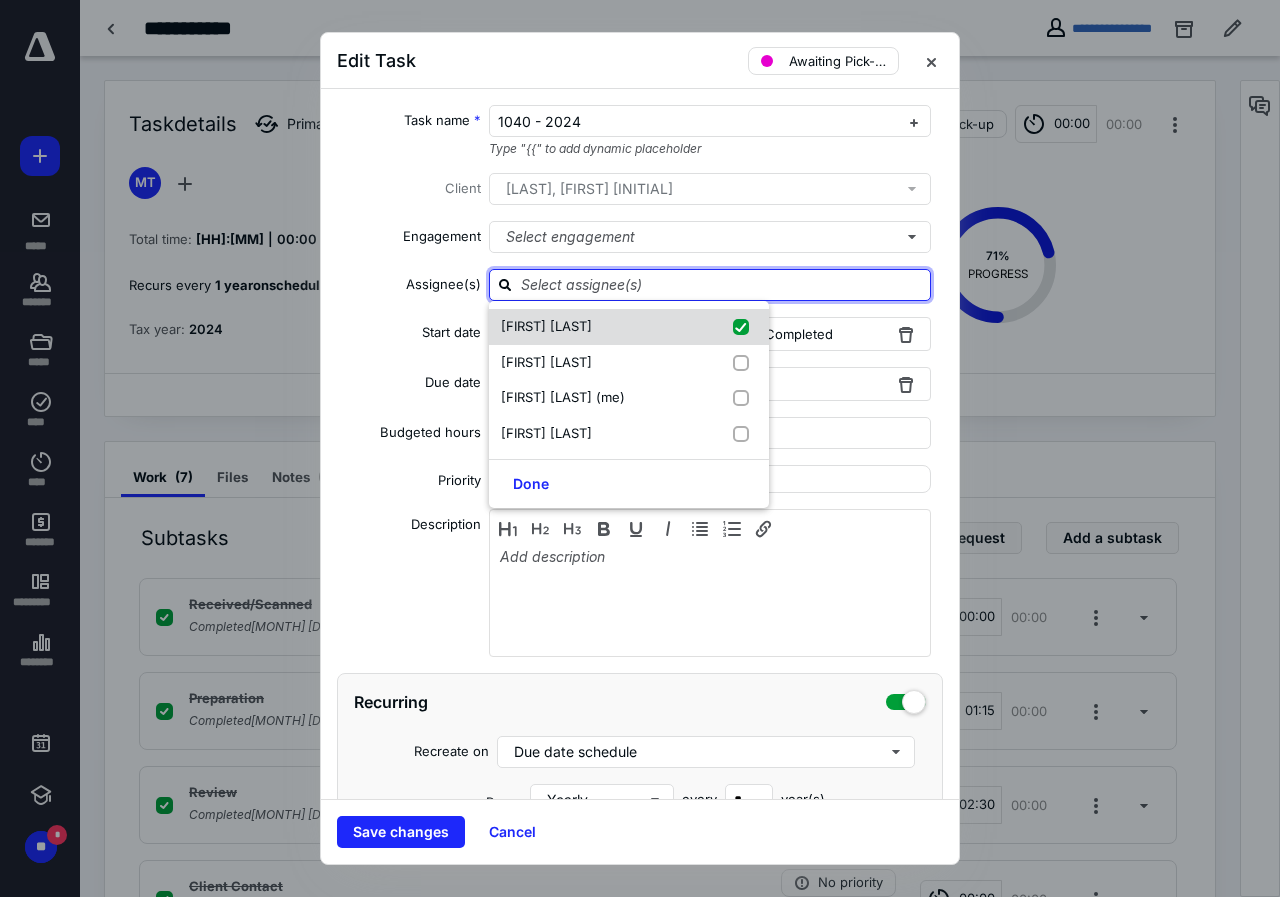checkbox on "true" 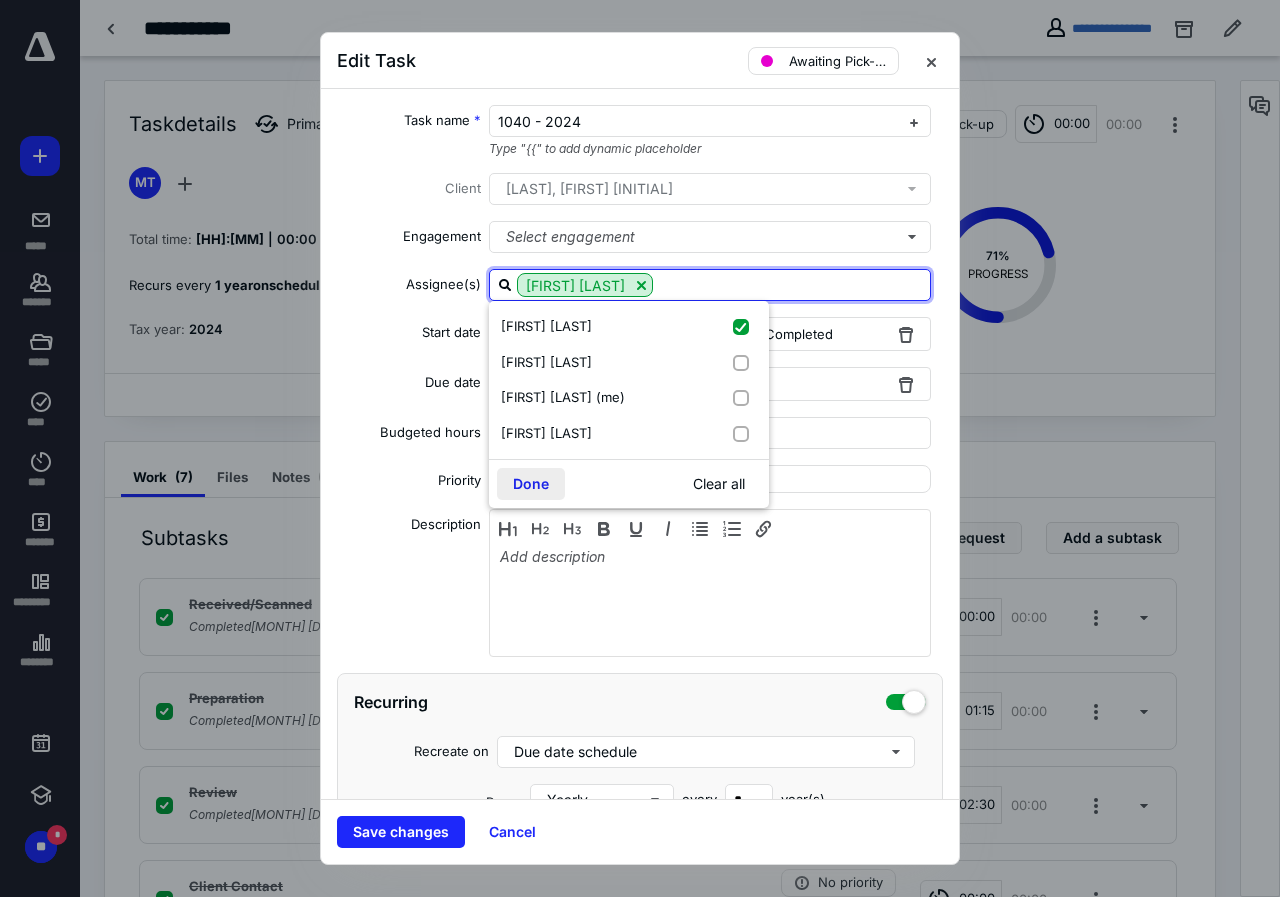 click on "Done" at bounding box center (531, 484) 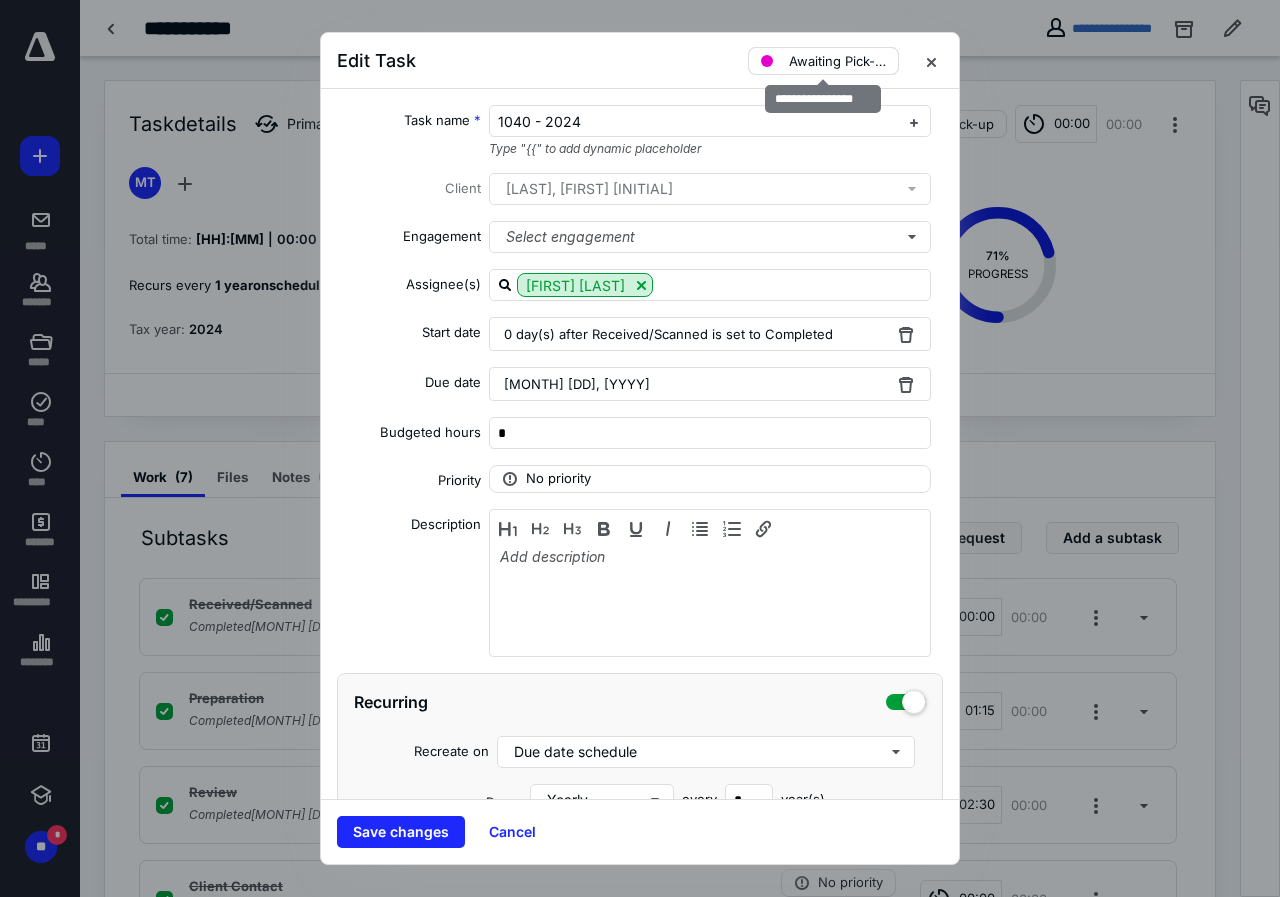 click on "Awaiting Pick-up" at bounding box center [837, 61] 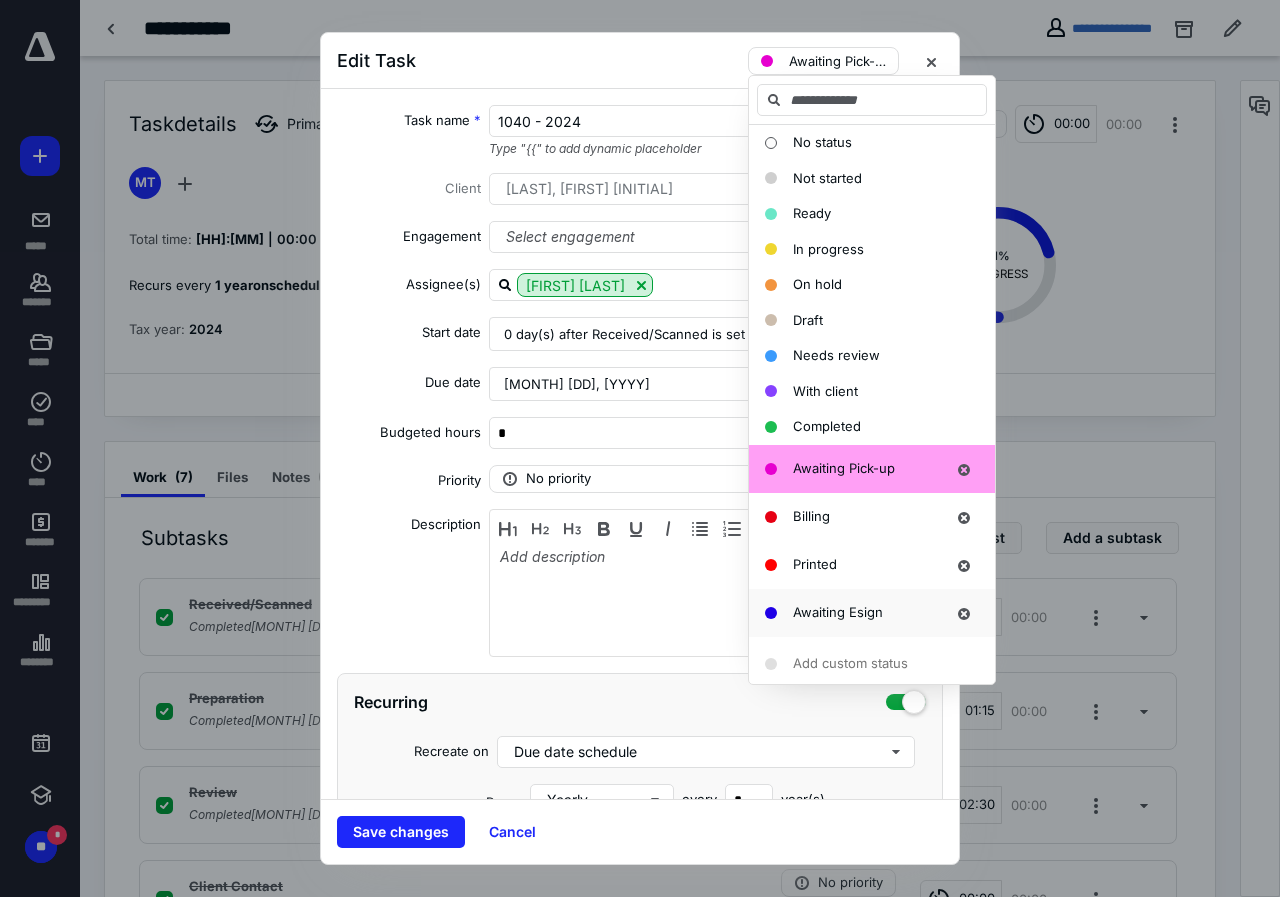 click on "Awaiting Esign" at bounding box center [838, 613] 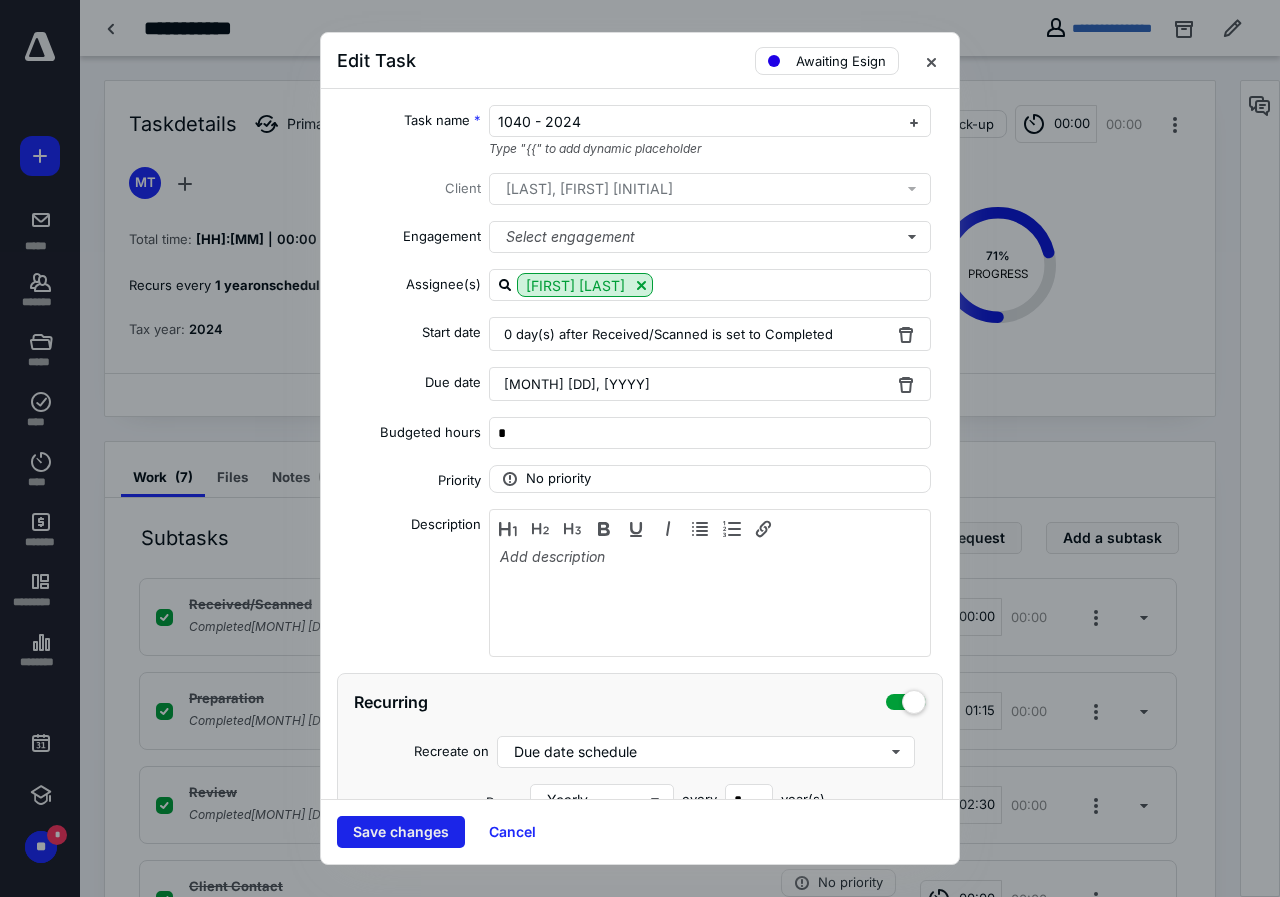 click on "Save changes" at bounding box center [401, 832] 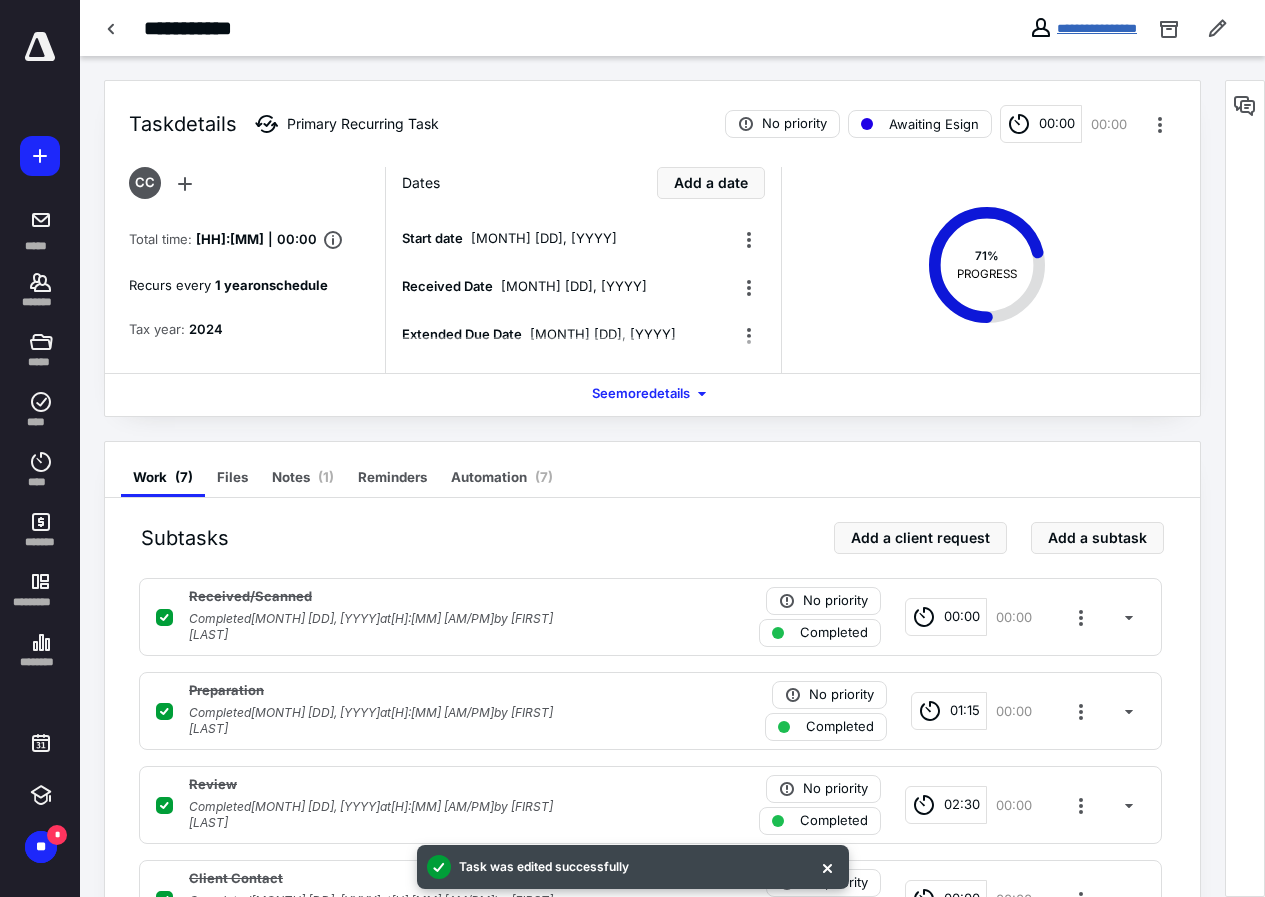 click on "**********" at bounding box center (1097, 28) 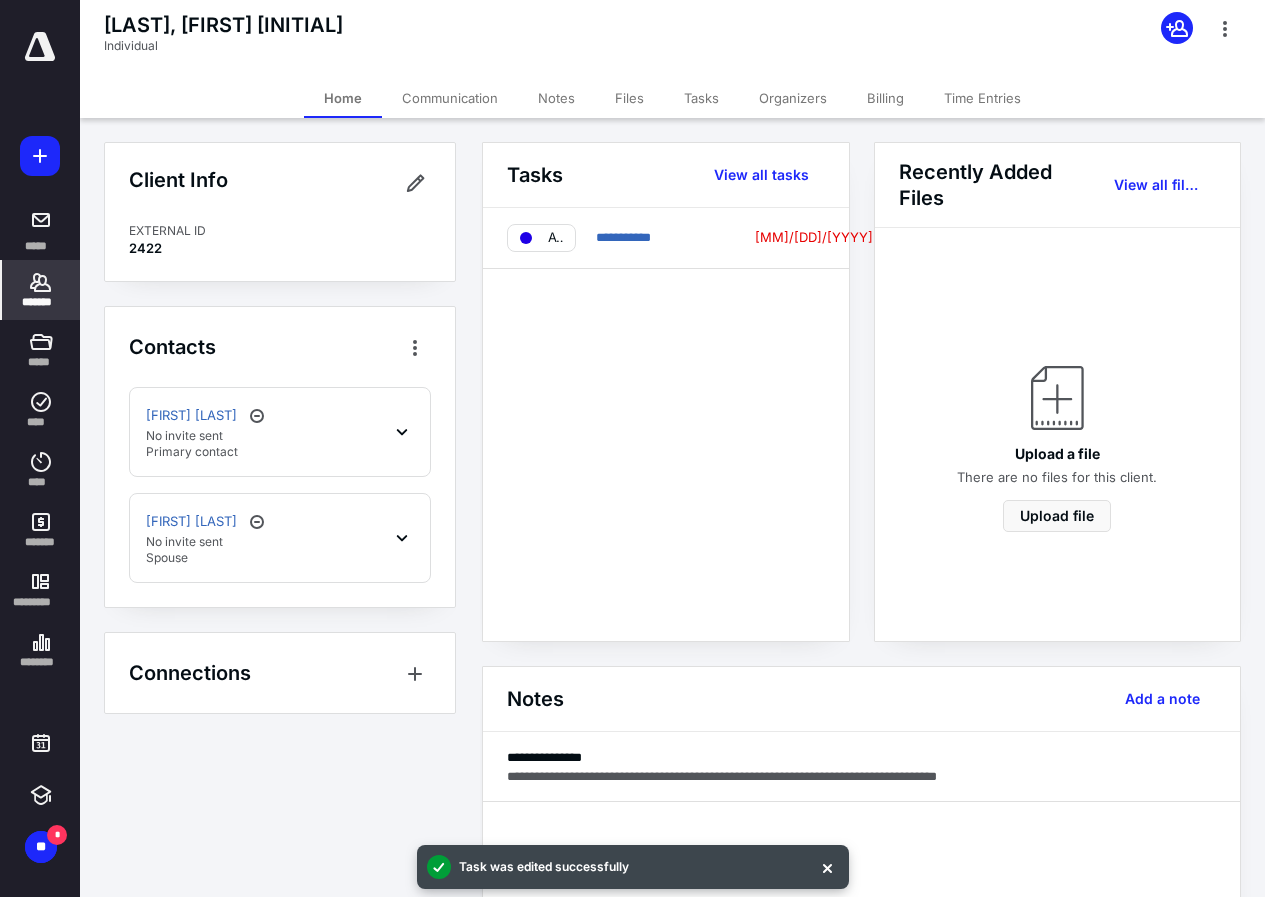 click on "Billing" at bounding box center (885, 98) 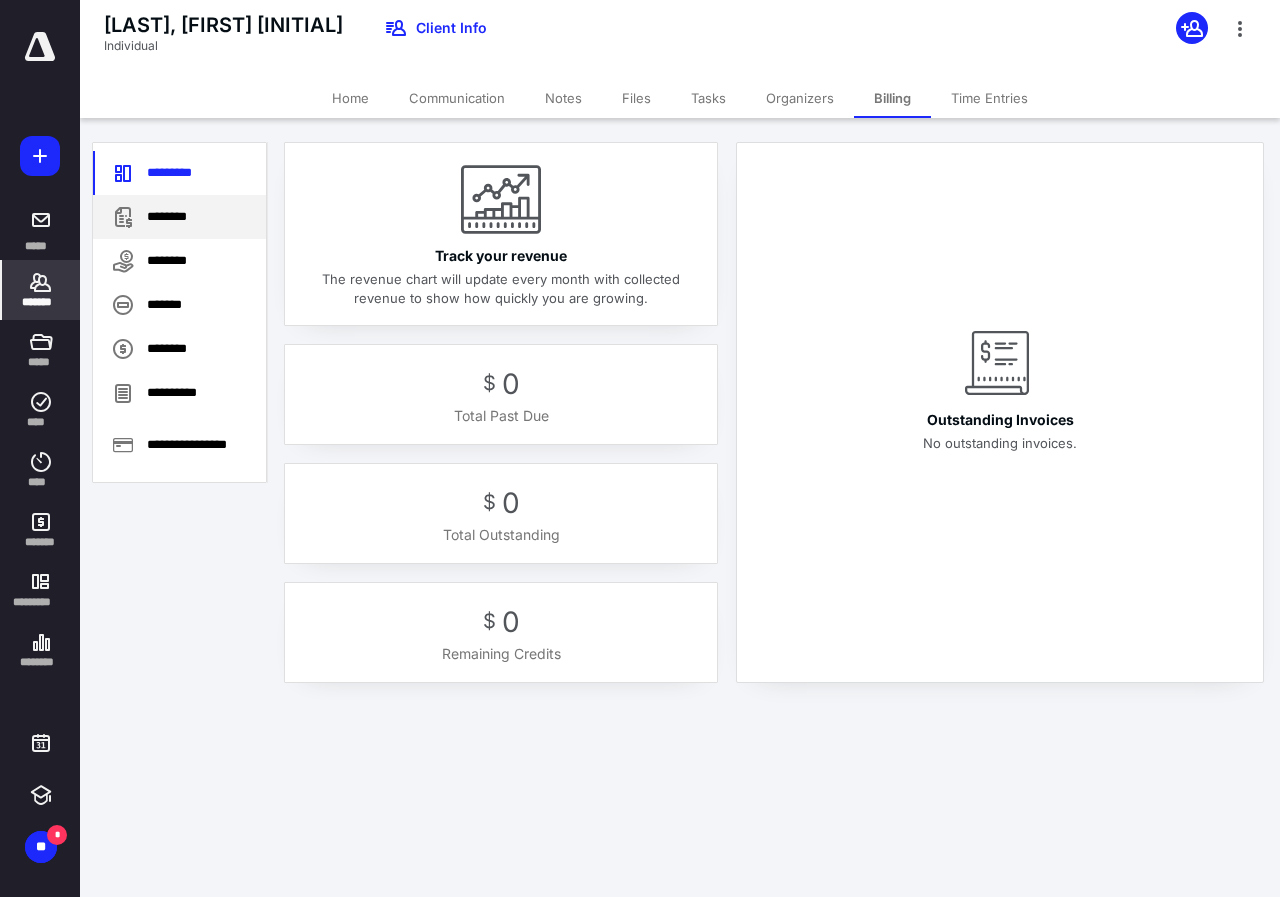 click on "********" at bounding box center [179, 217] 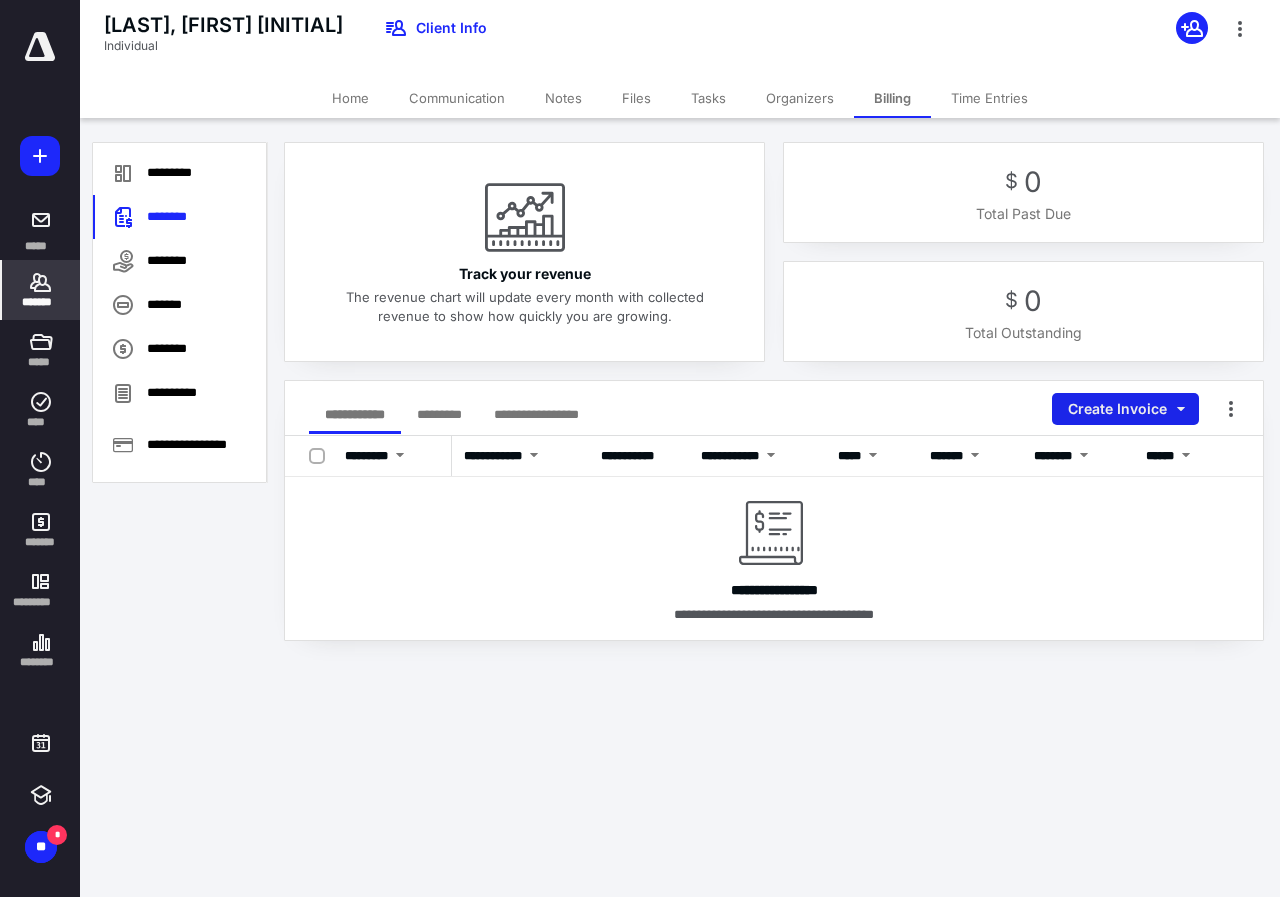 click on "Create Invoice" at bounding box center [1125, 409] 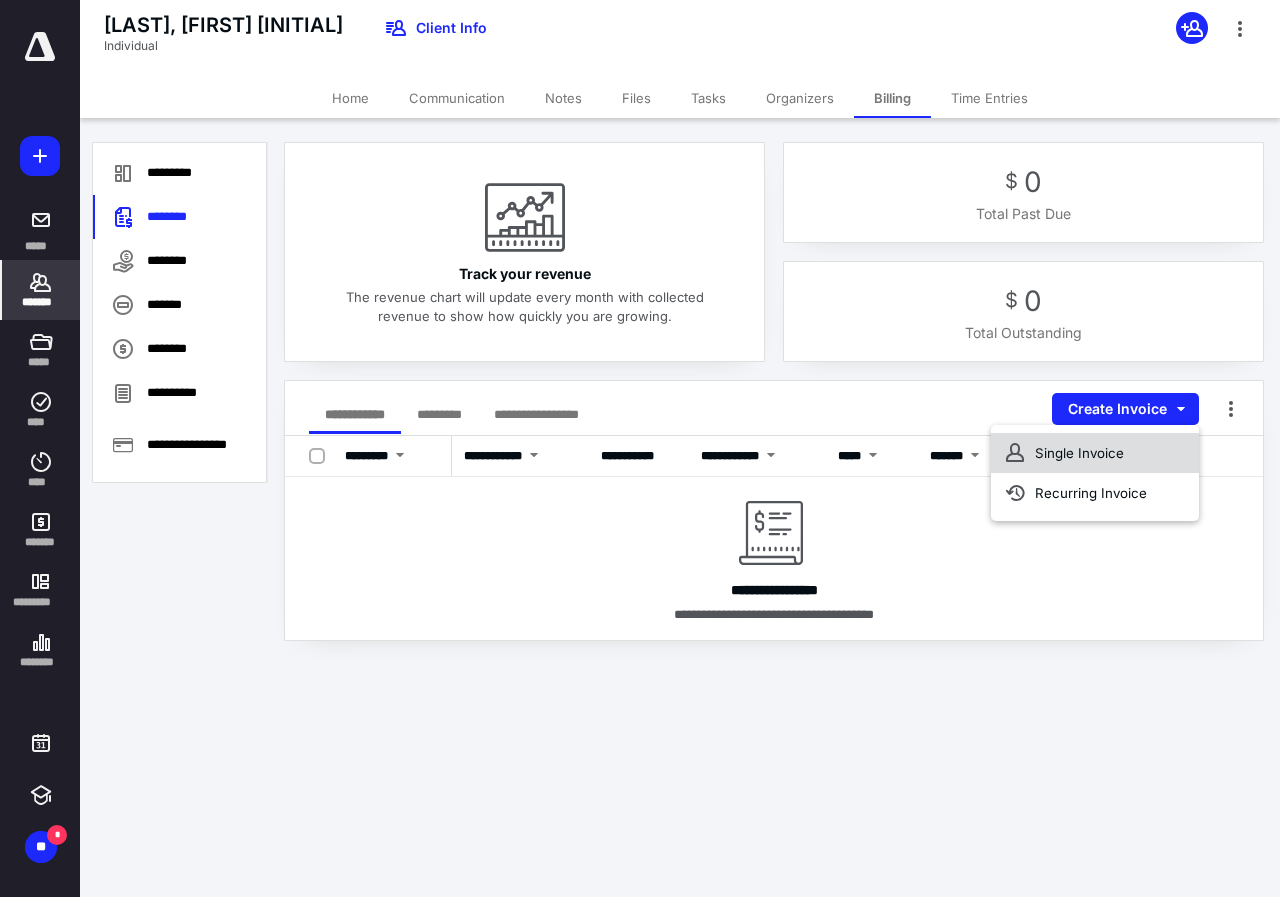 click on "Single Invoice" at bounding box center (1095, 453) 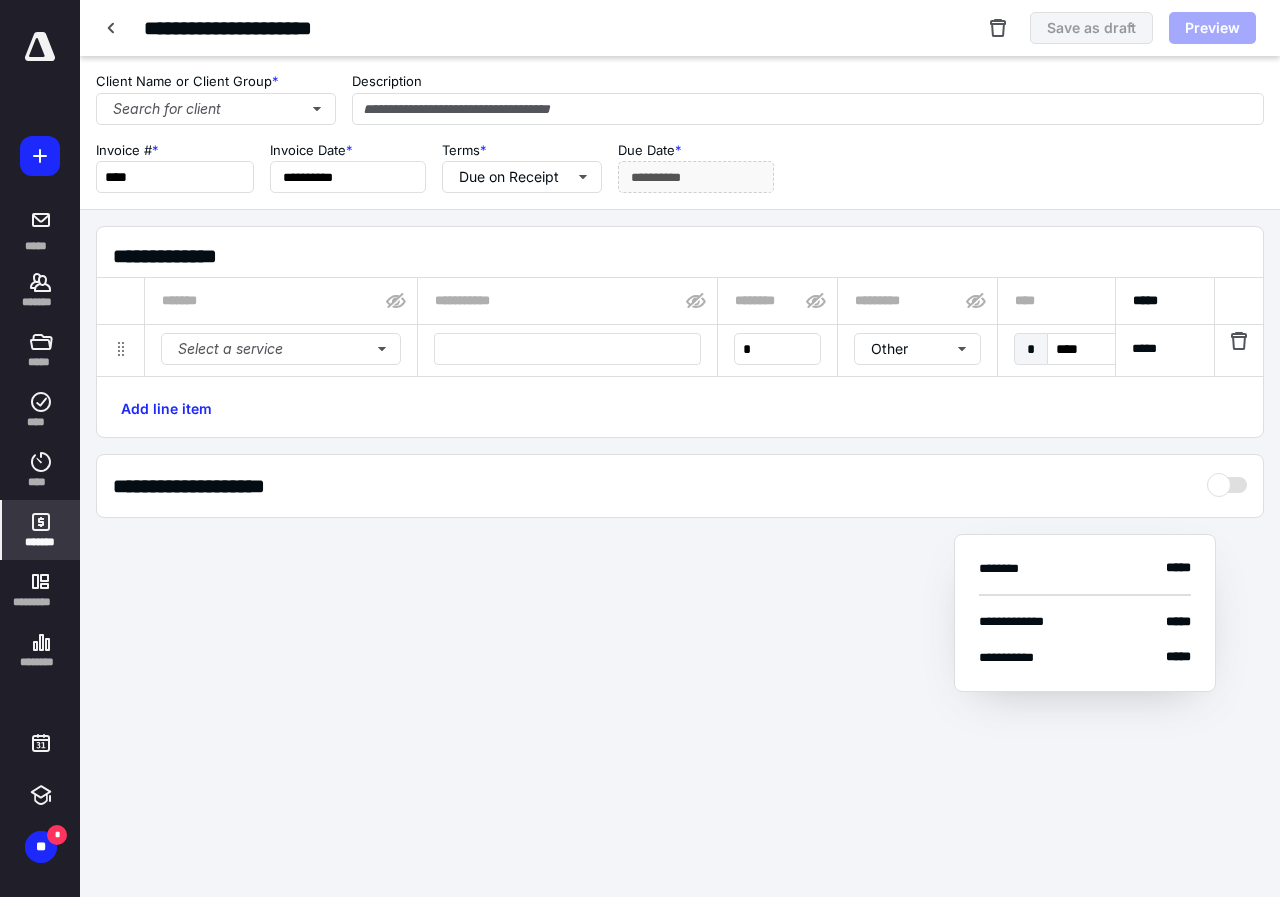 type on "**********" 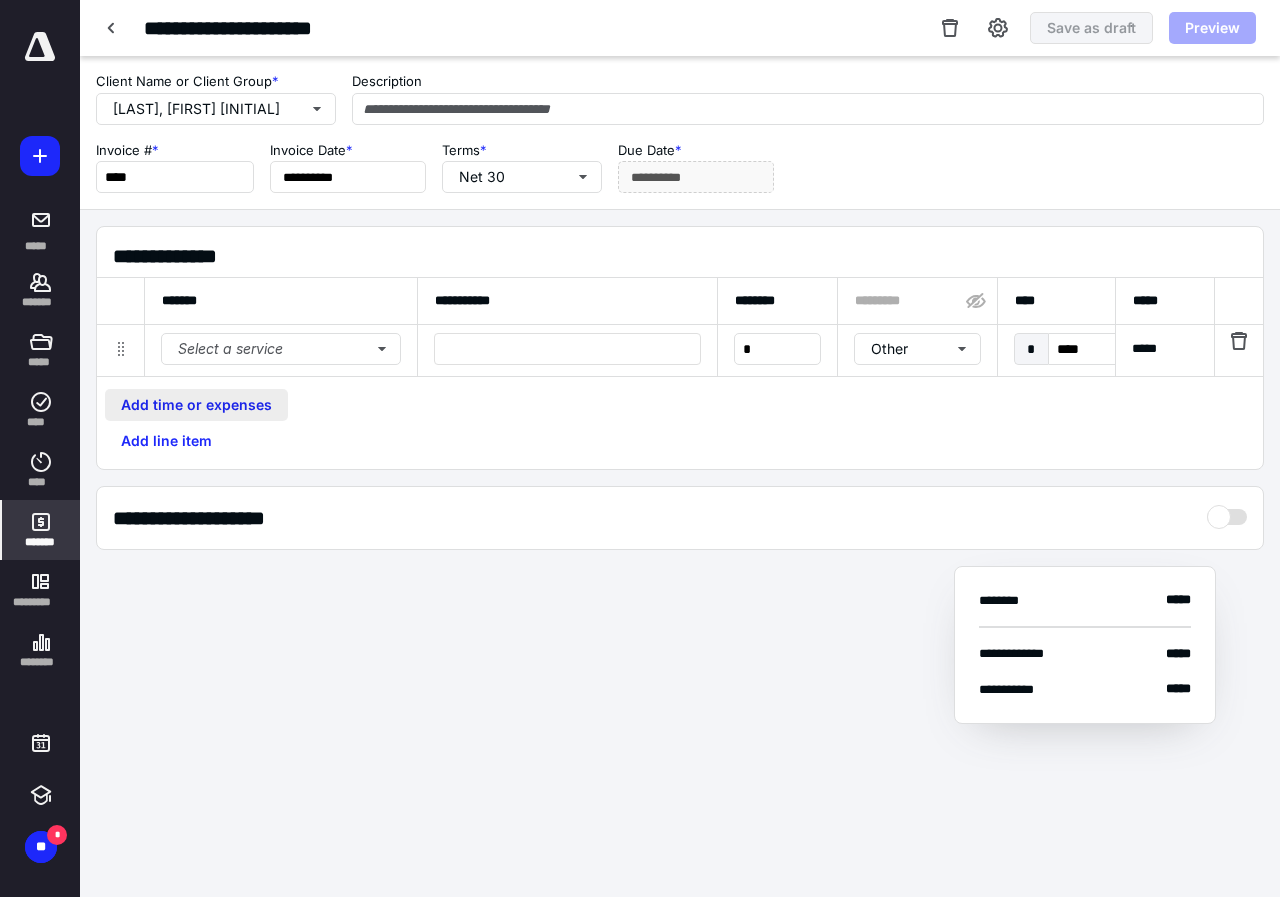 click on "Add time or expenses" at bounding box center [196, 405] 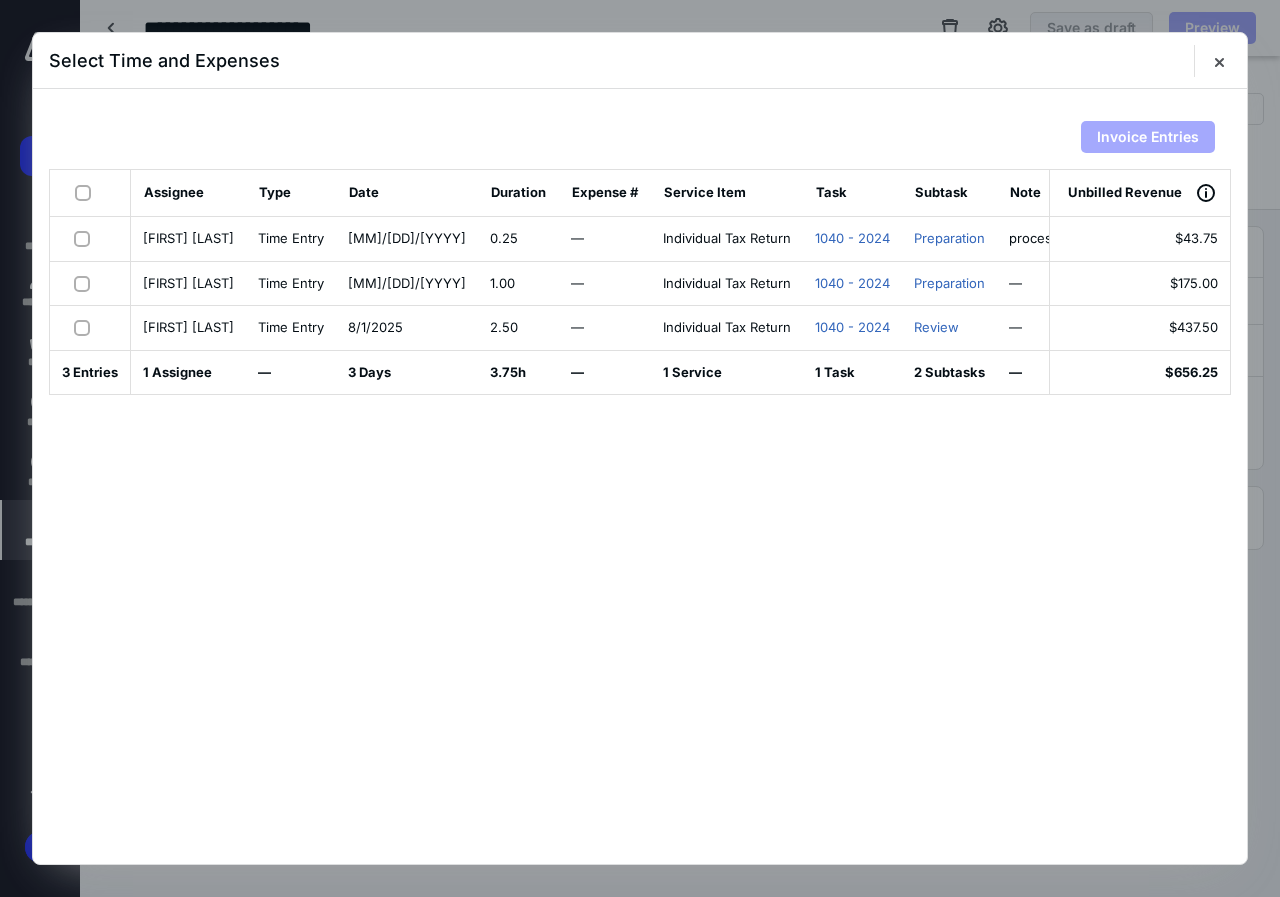 click at bounding box center (87, 192) 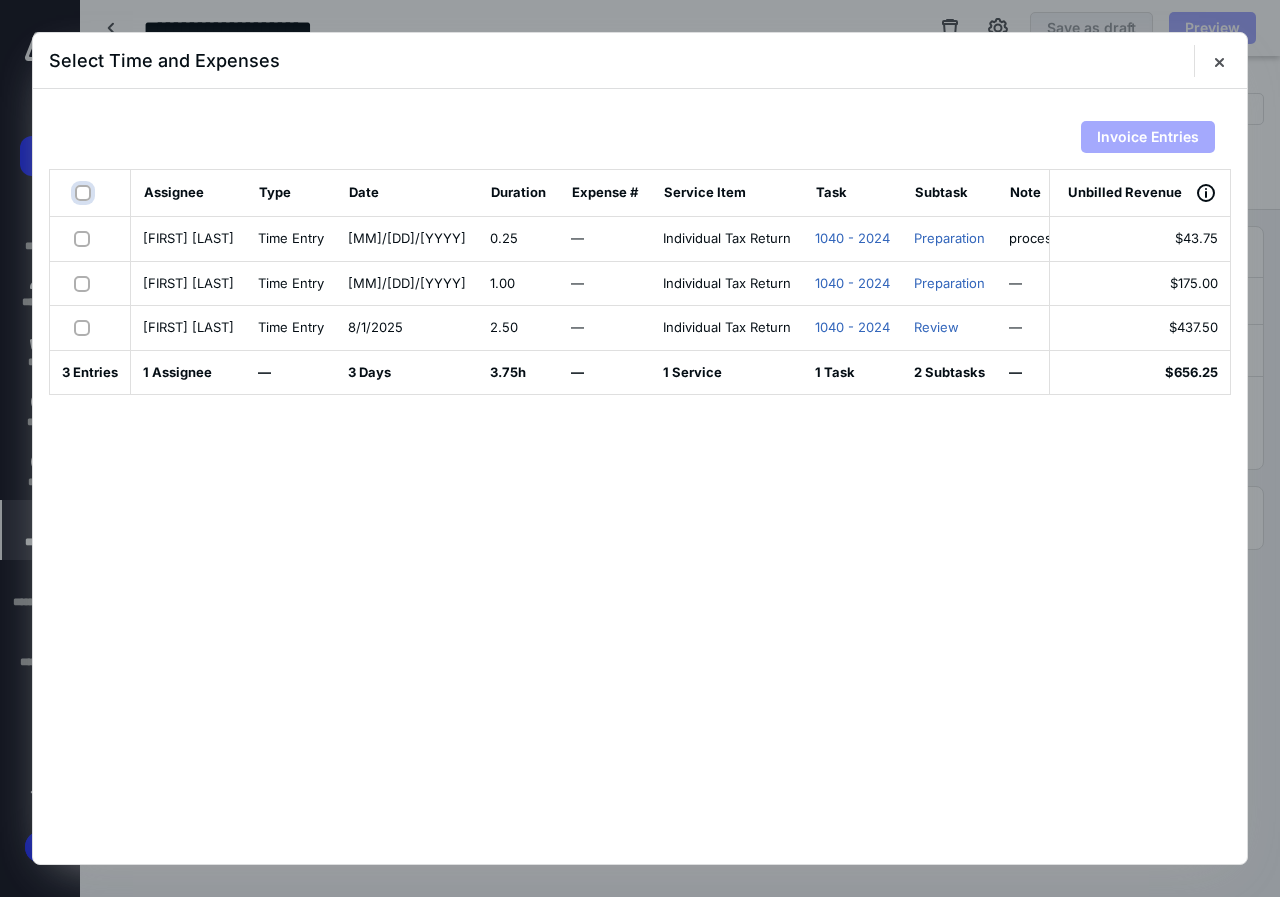 click at bounding box center (85, 193) 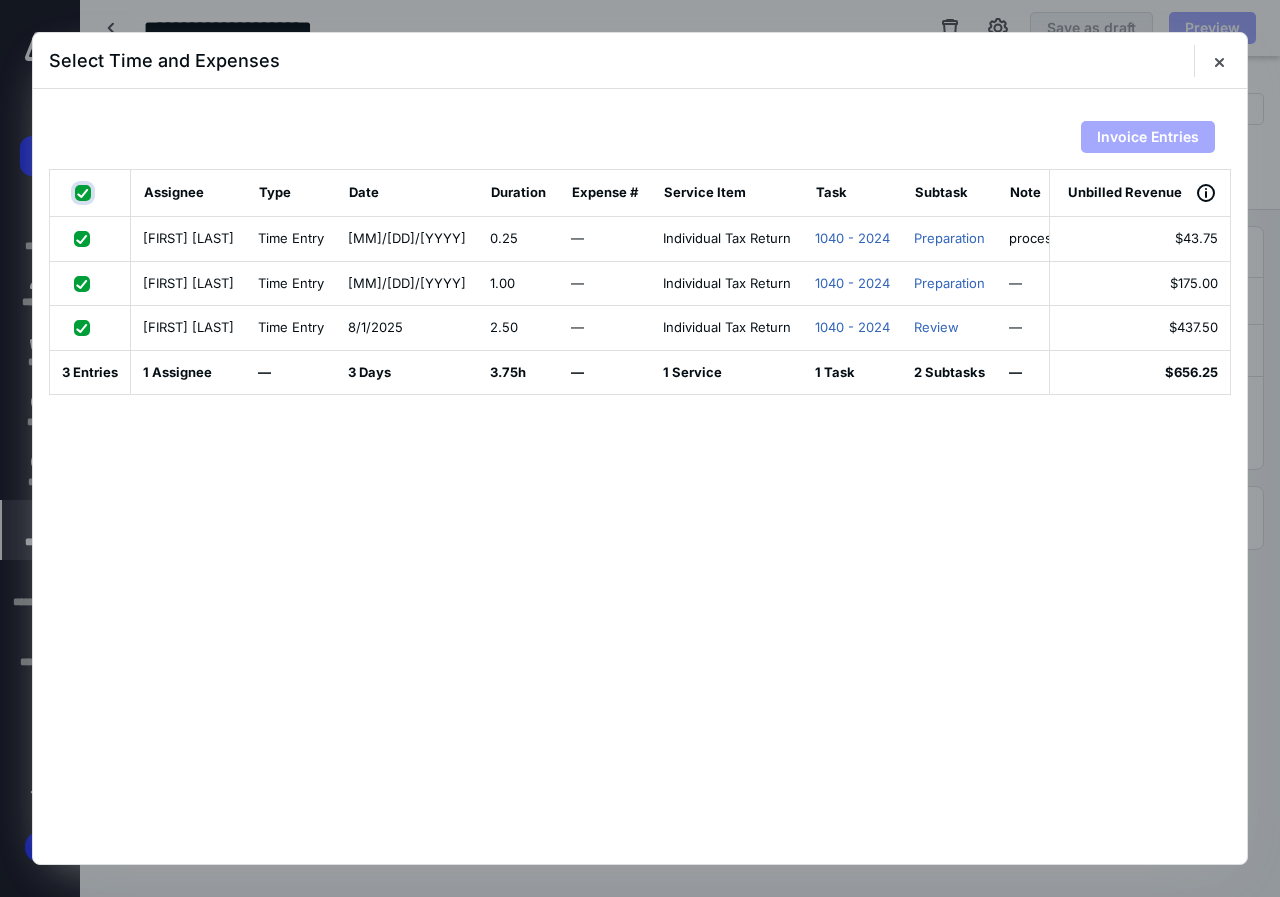 checkbox on "true" 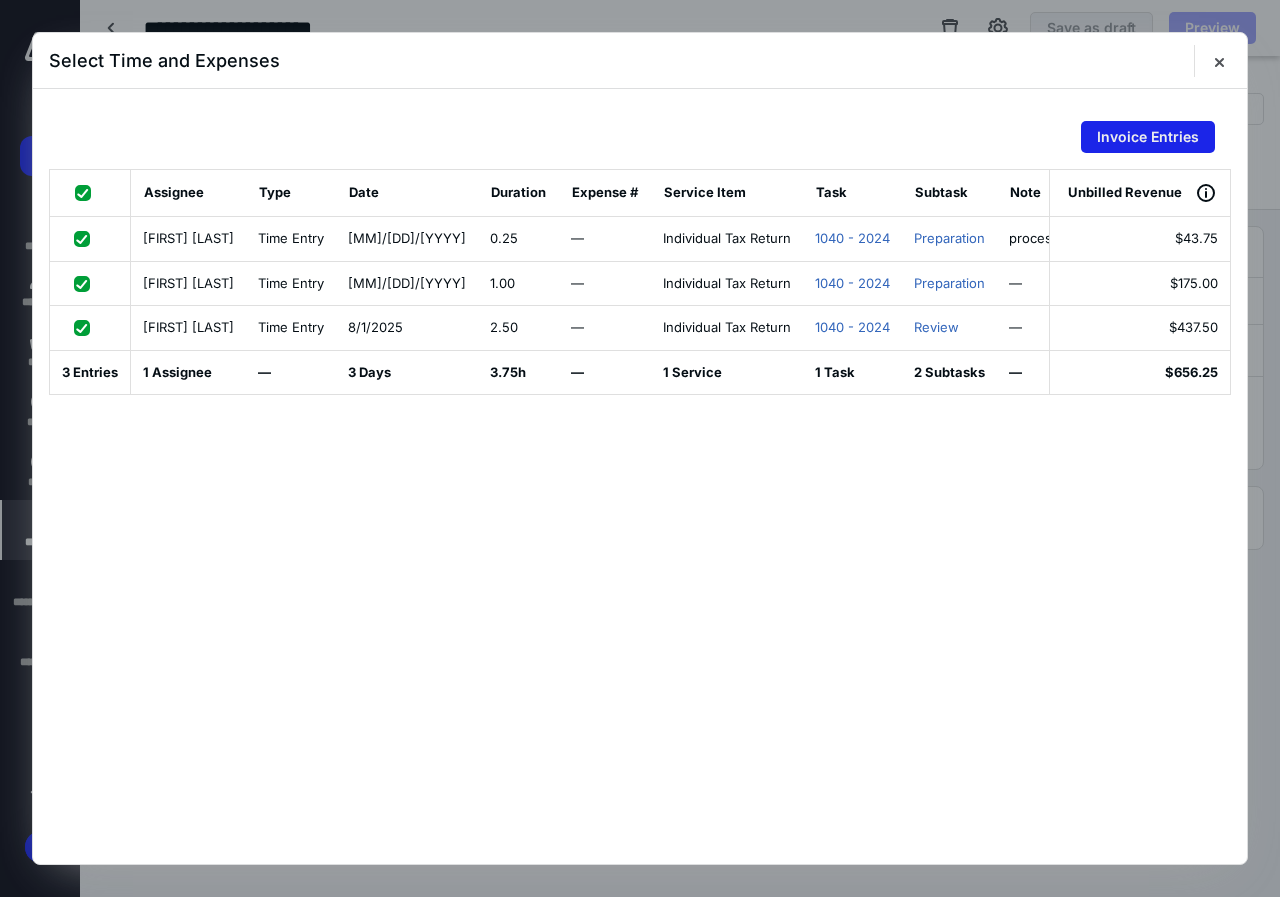 click on "Invoice Entries" at bounding box center [1148, 137] 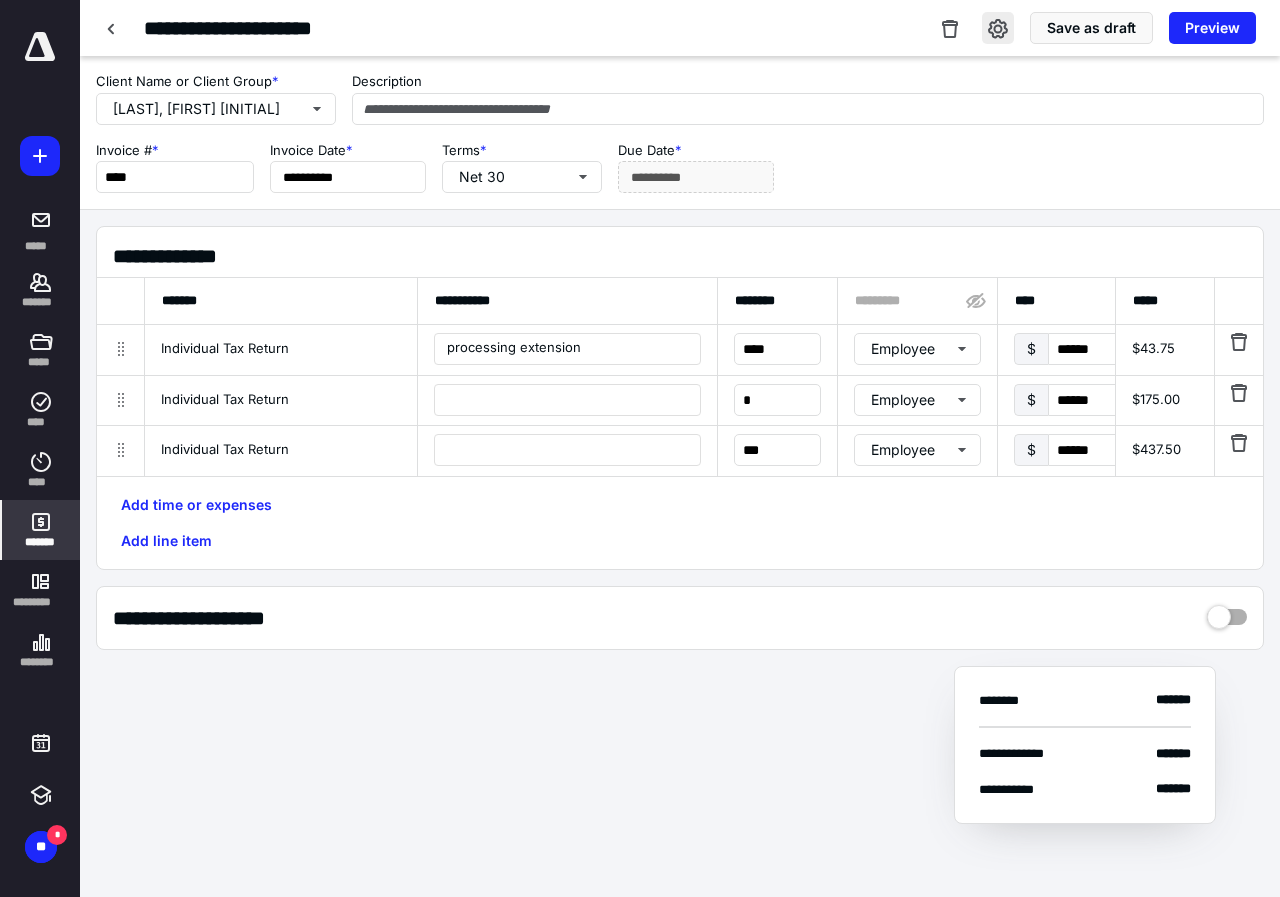 click at bounding box center (998, 28) 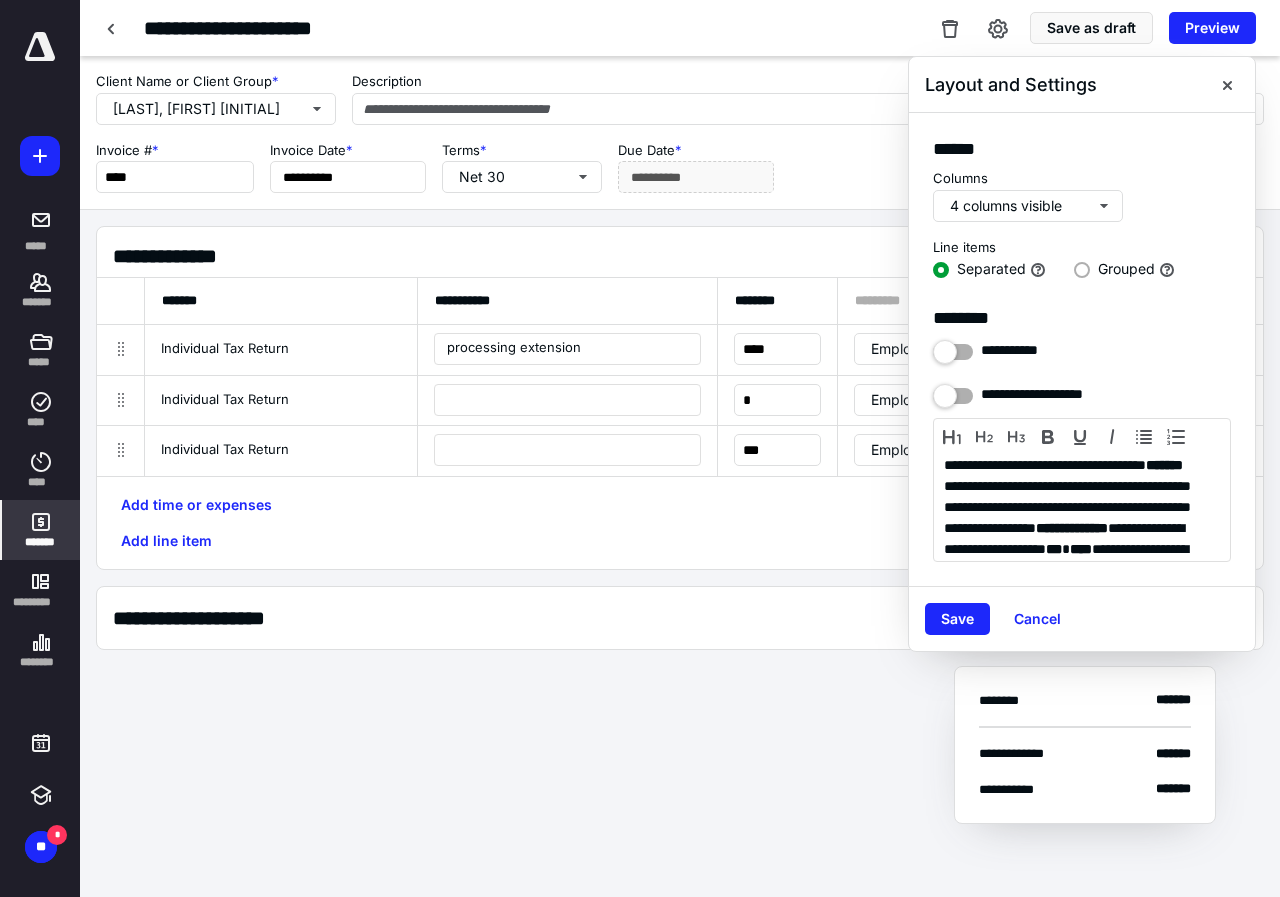 drag, startPoint x: 1083, startPoint y: 270, endPoint x: 1081, endPoint y: 253, distance: 17.117243 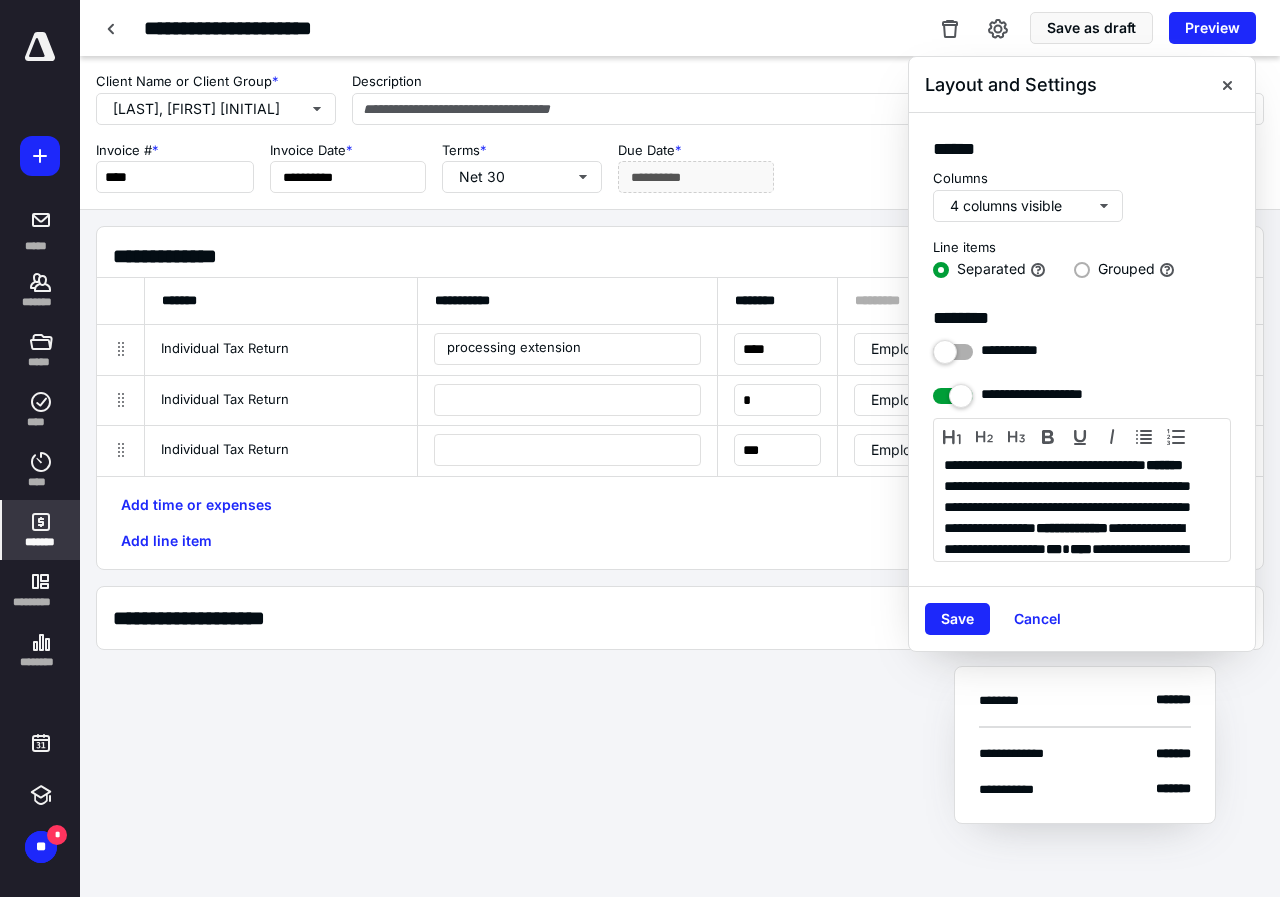 radio on "true" 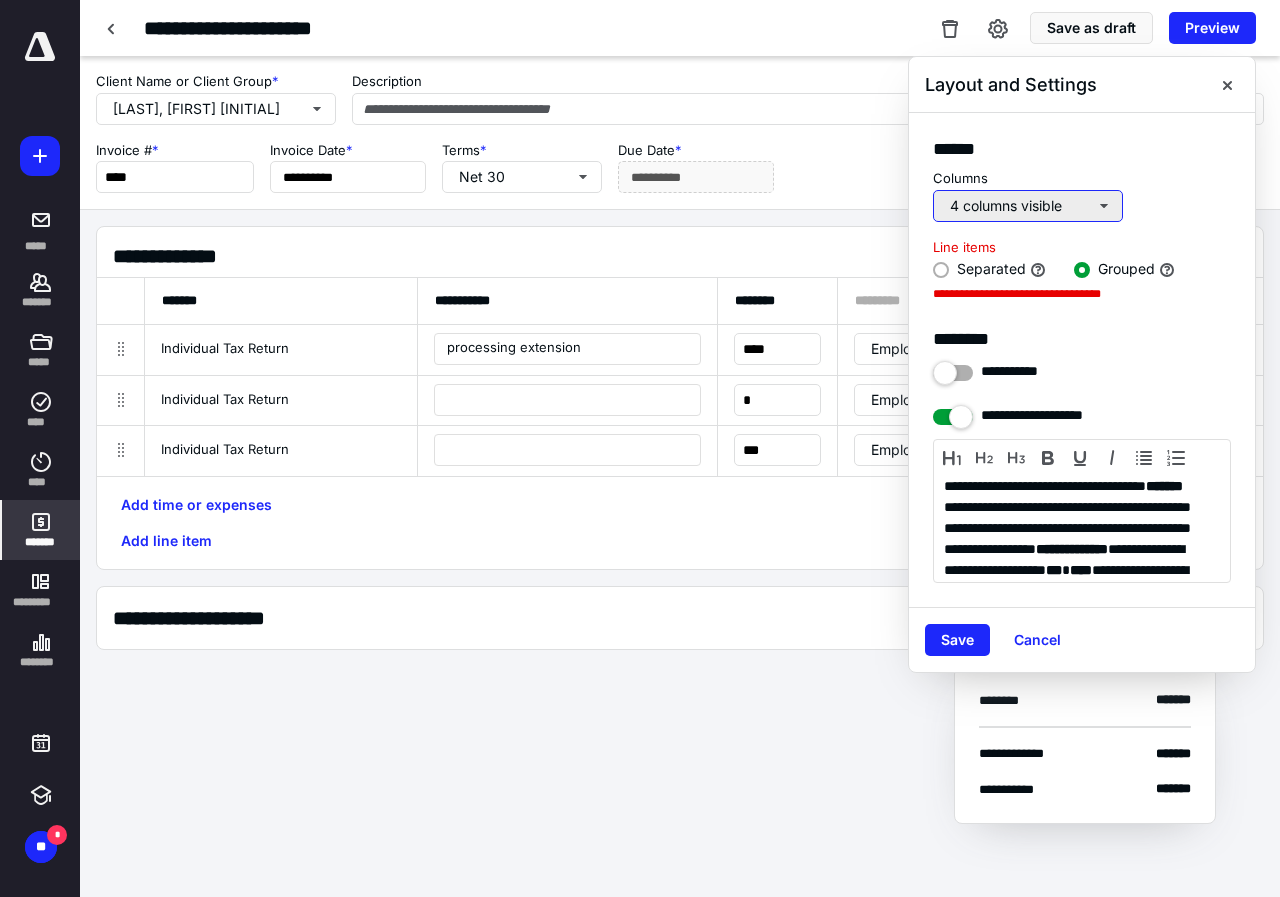 click on "4 columns visible" at bounding box center [1028, 206] 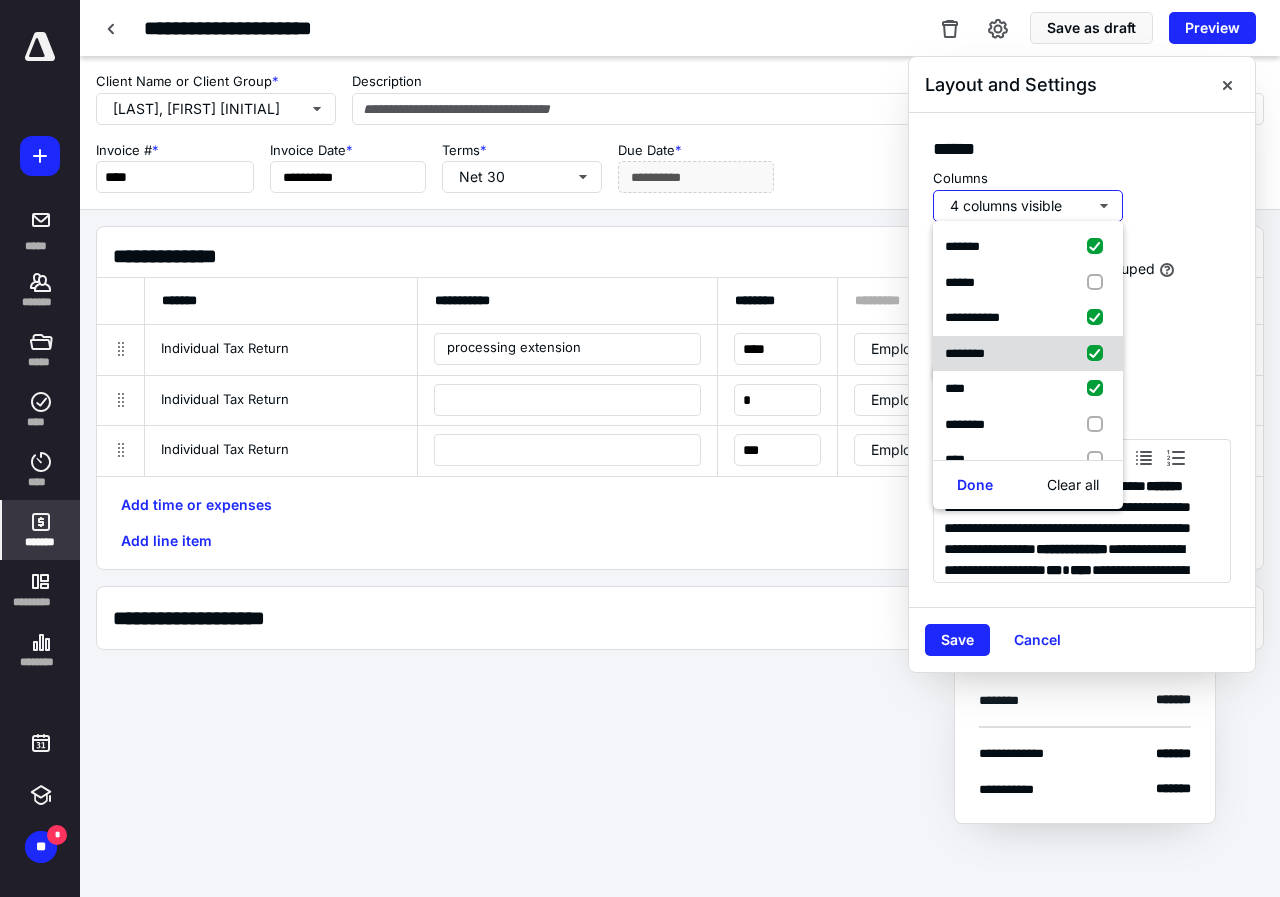 drag, startPoint x: 1079, startPoint y: 343, endPoint x: 1084, endPoint y: 360, distance: 17.720045 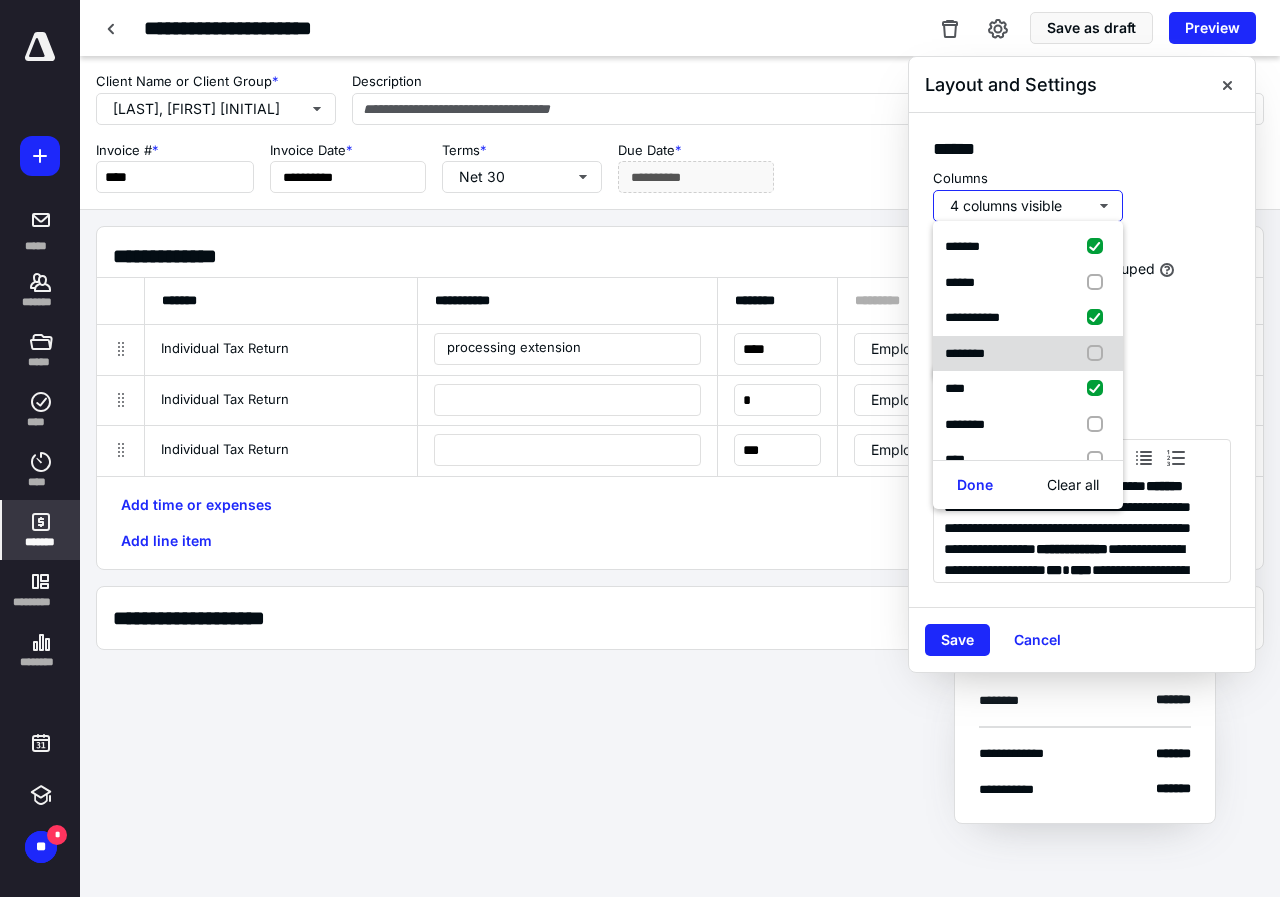 checkbox on "false" 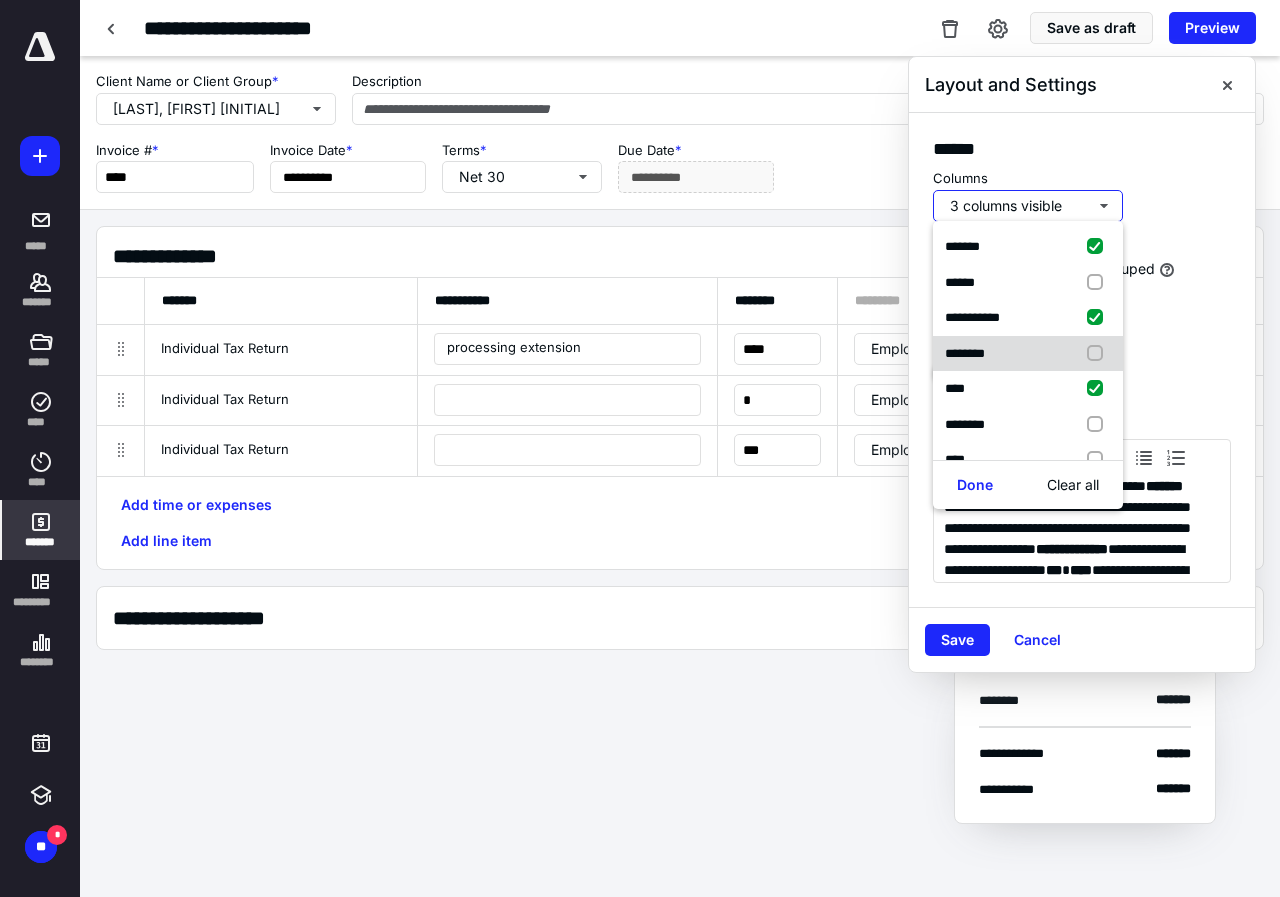 drag, startPoint x: 1084, startPoint y: 383, endPoint x: 1083, endPoint y: 359, distance: 24.020824 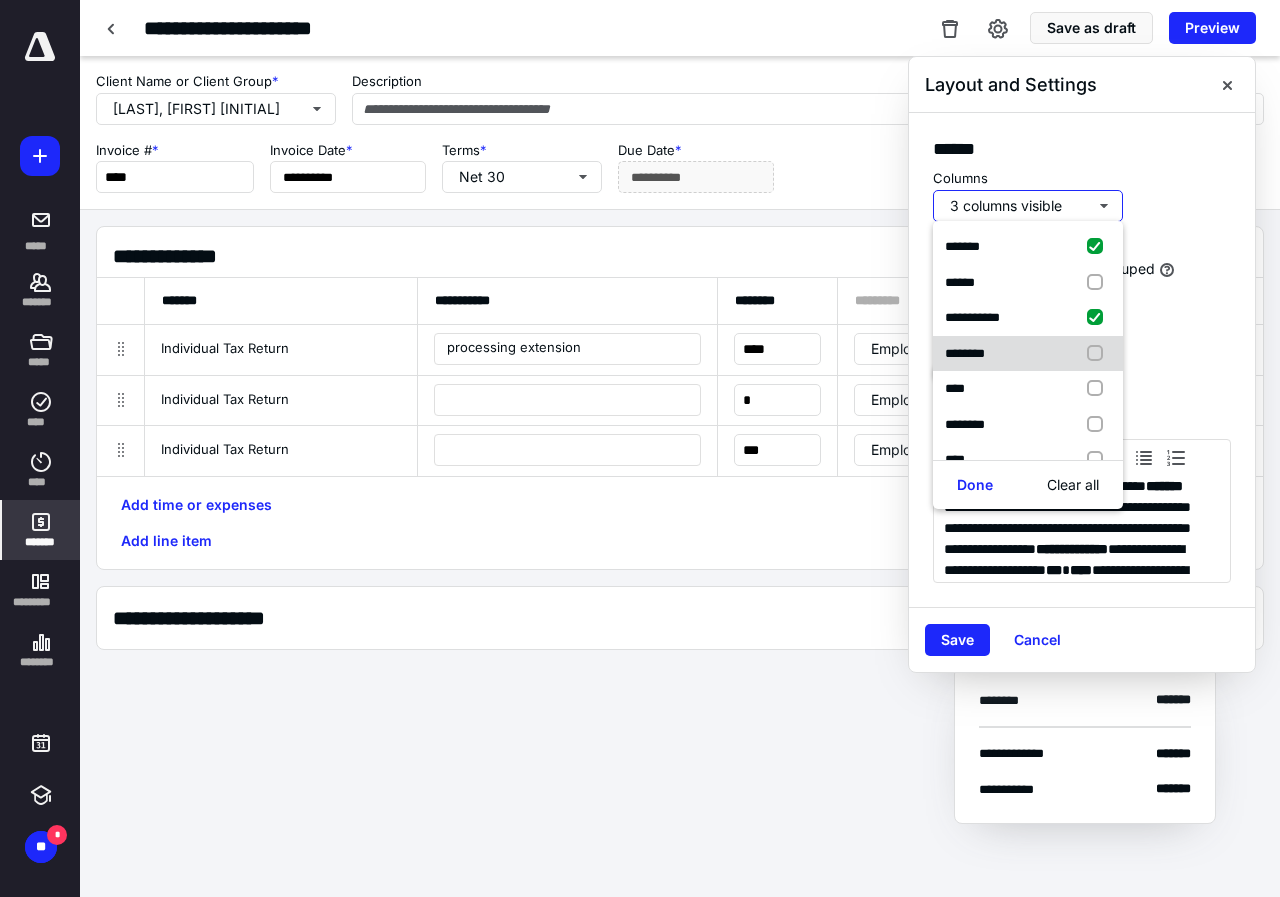 checkbox on "false" 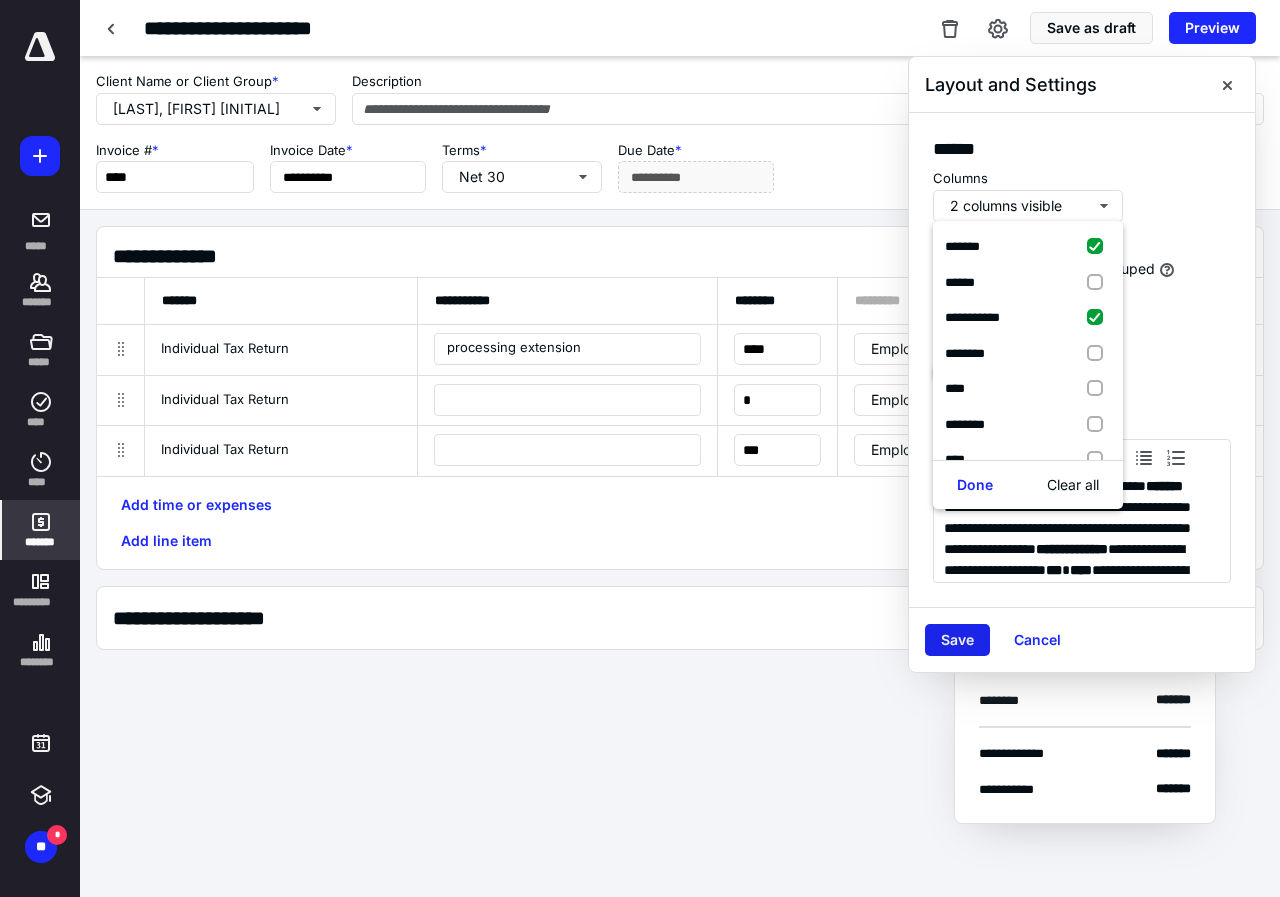 click on "Save" at bounding box center (957, 640) 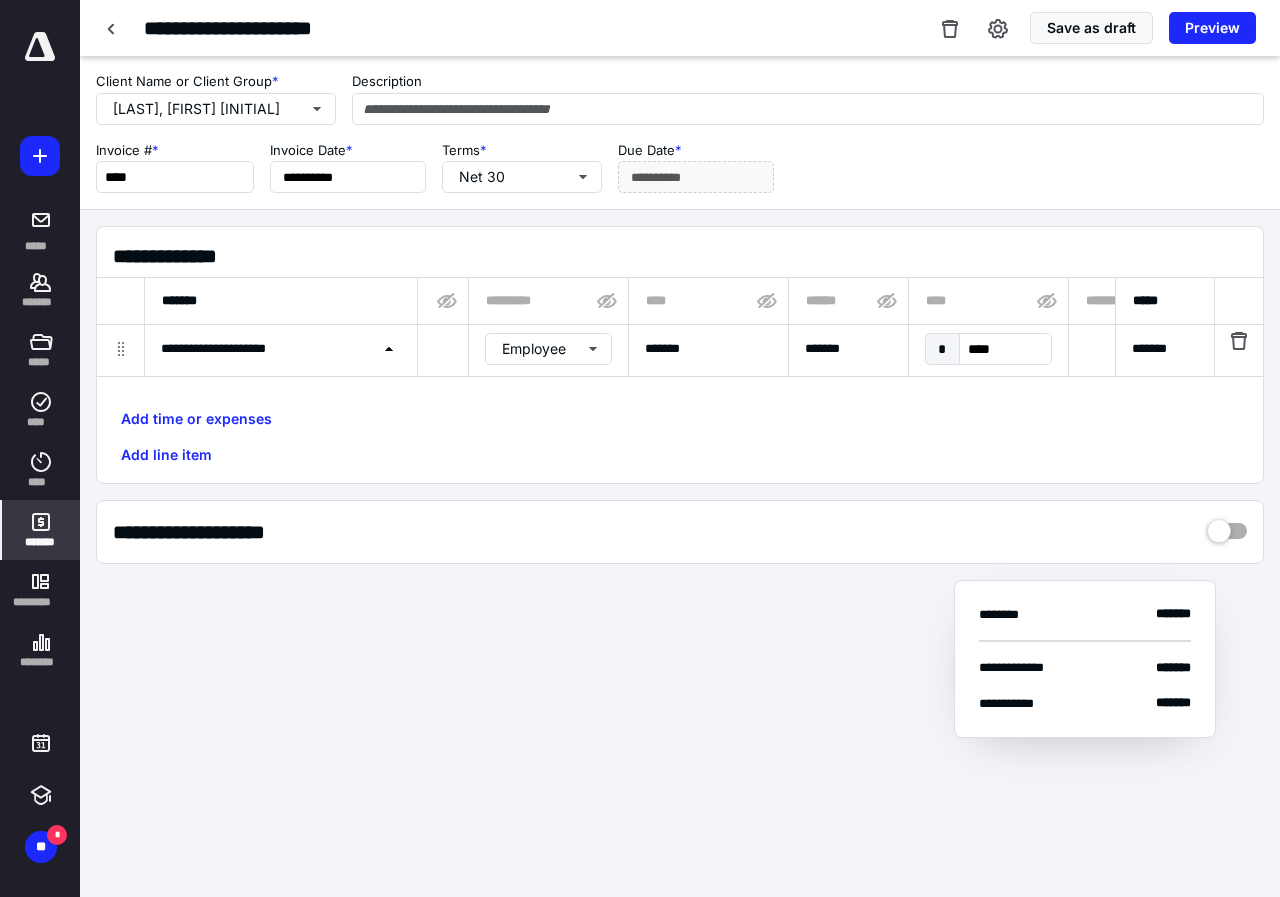 scroll, scrollTop: 0, scrollLeft: 373, axis: horizontal 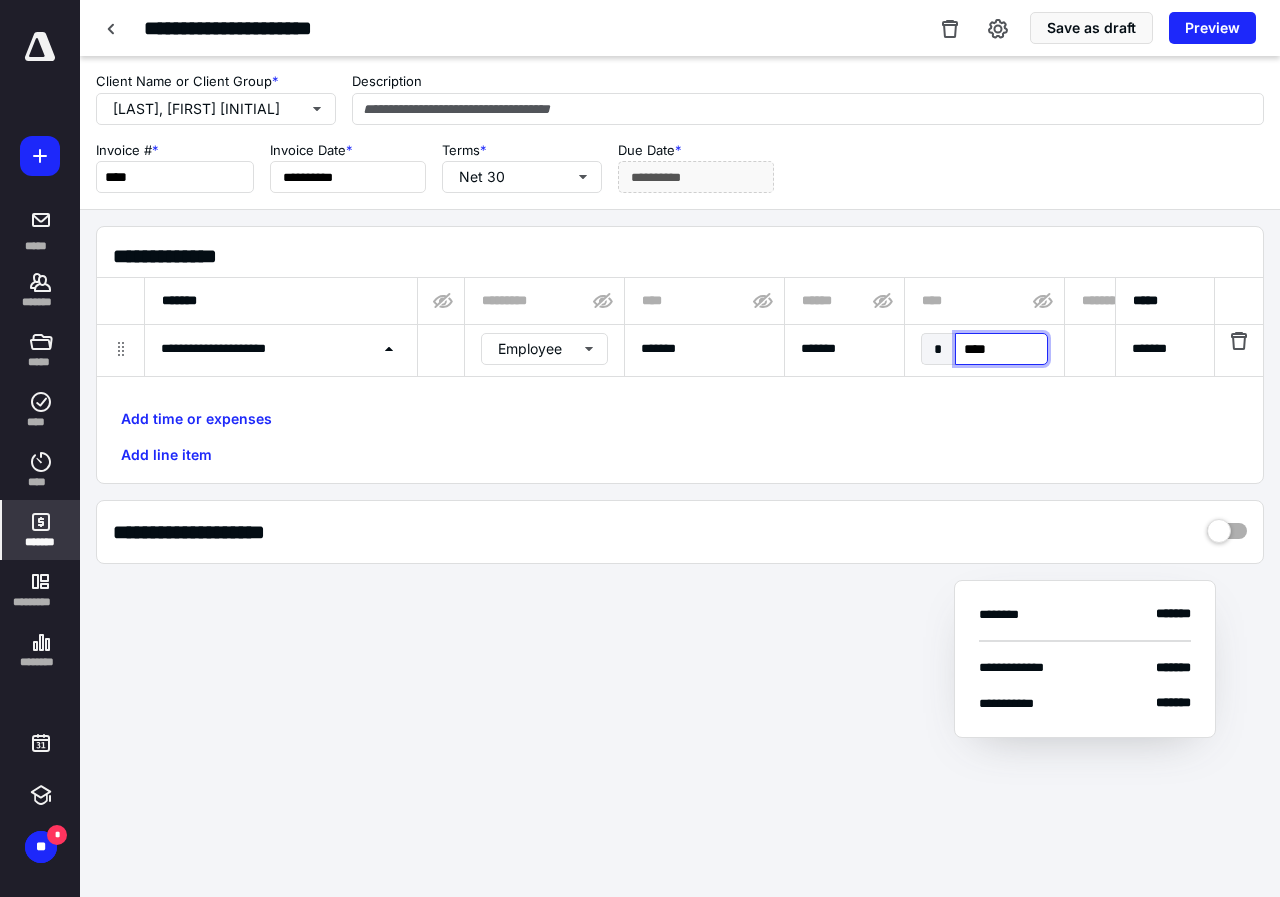 type on "*****" 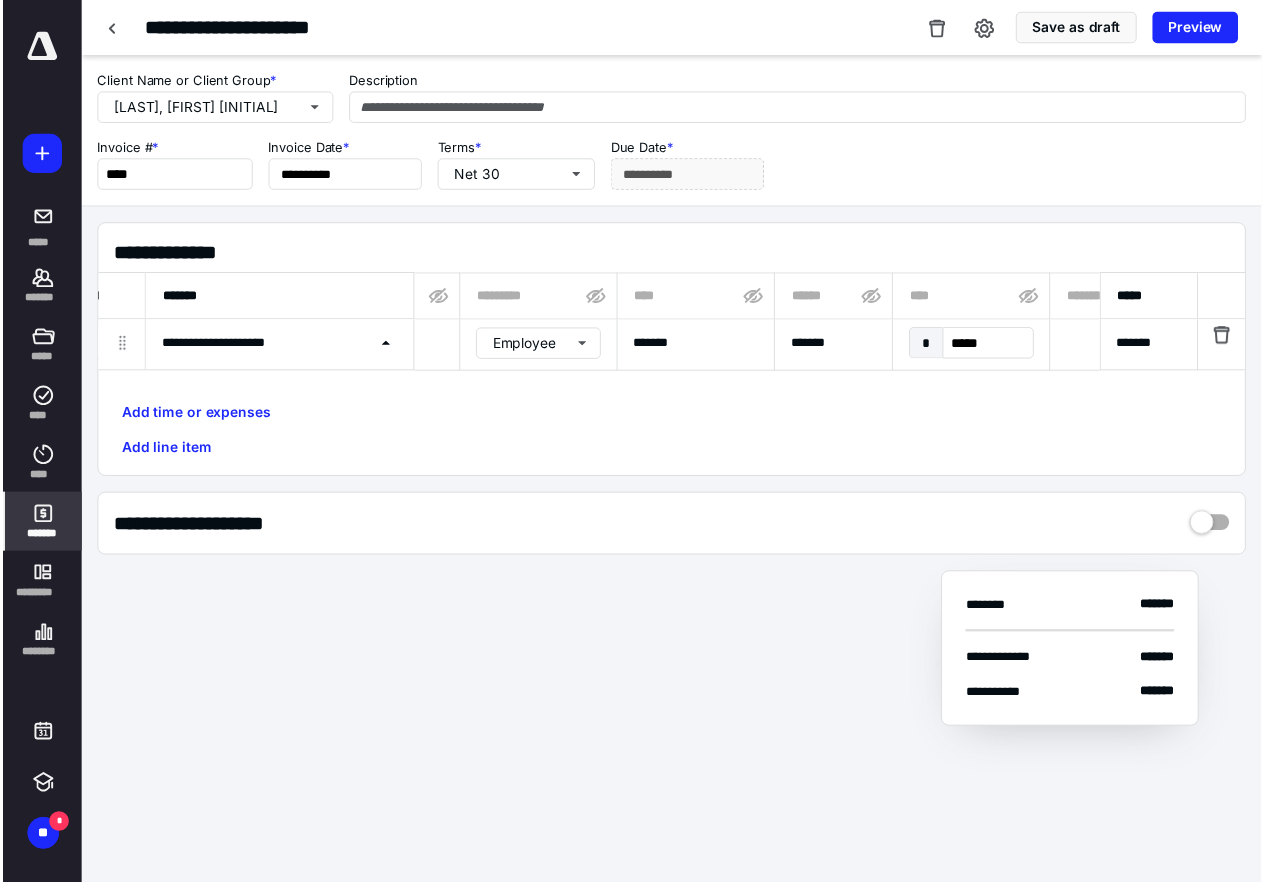 scroll, scrollTop: 0, scrollLeft: 1283, axis: horizontal 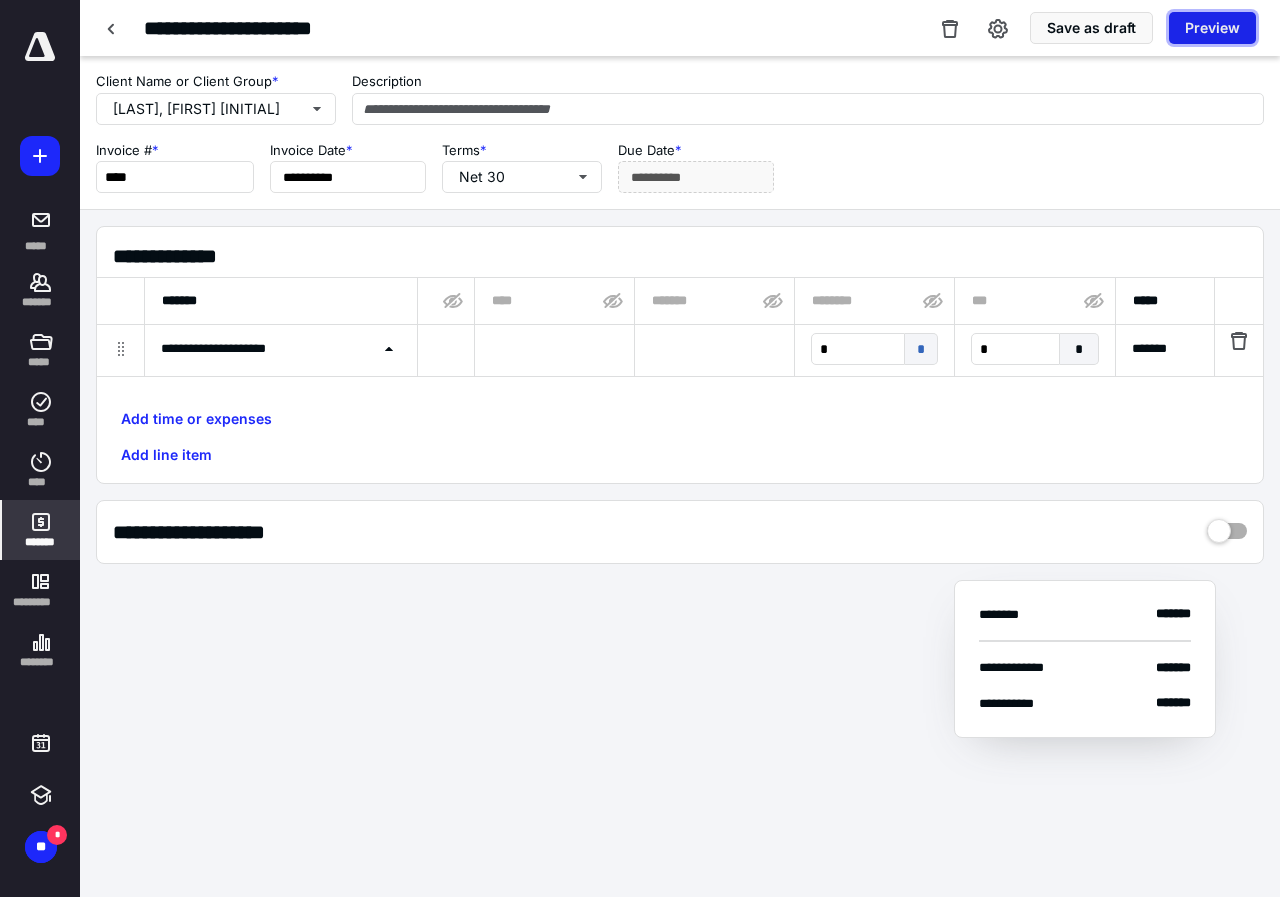 click on "Preview" at bounding box center [1212, 28] 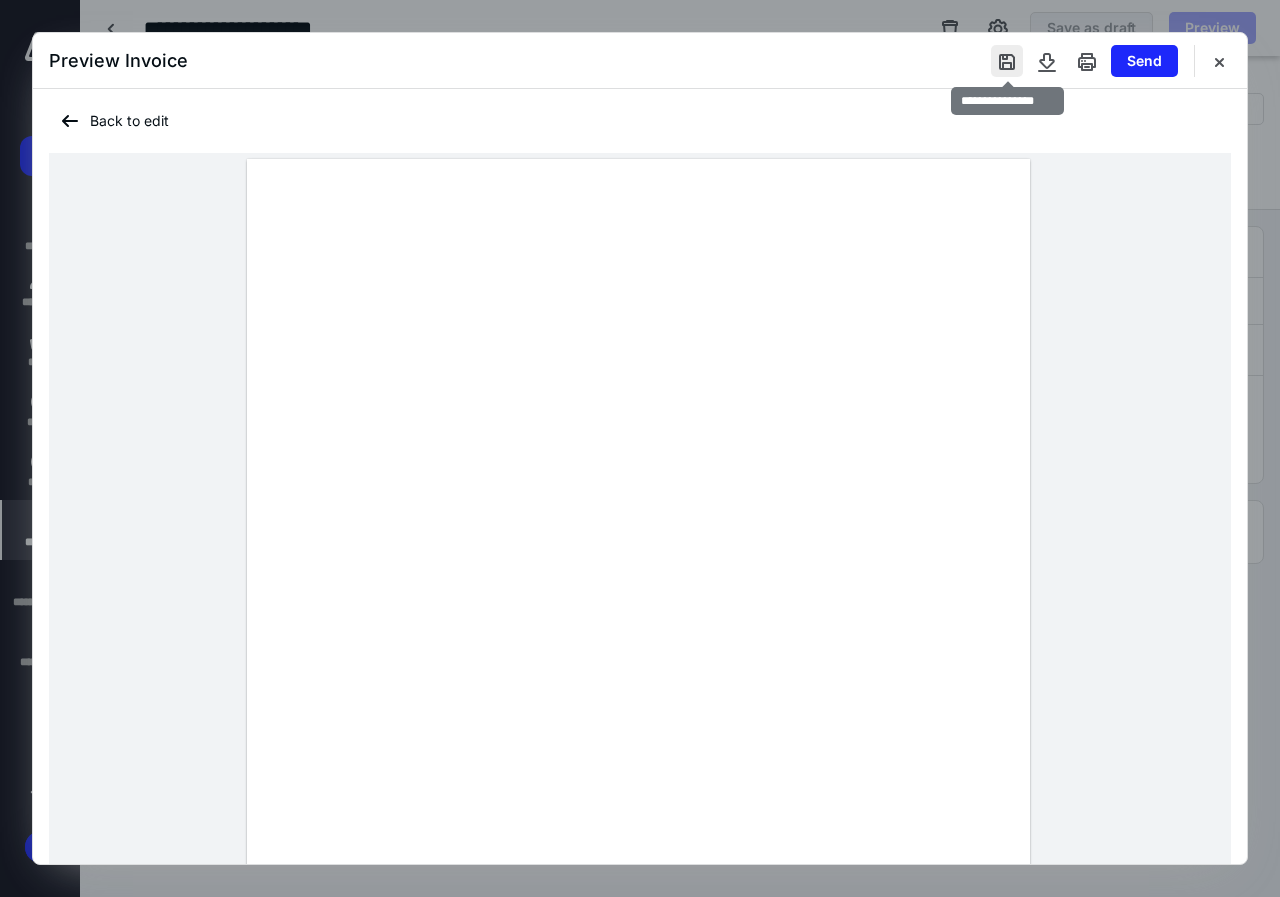 click at bounding box center [1007, 61] 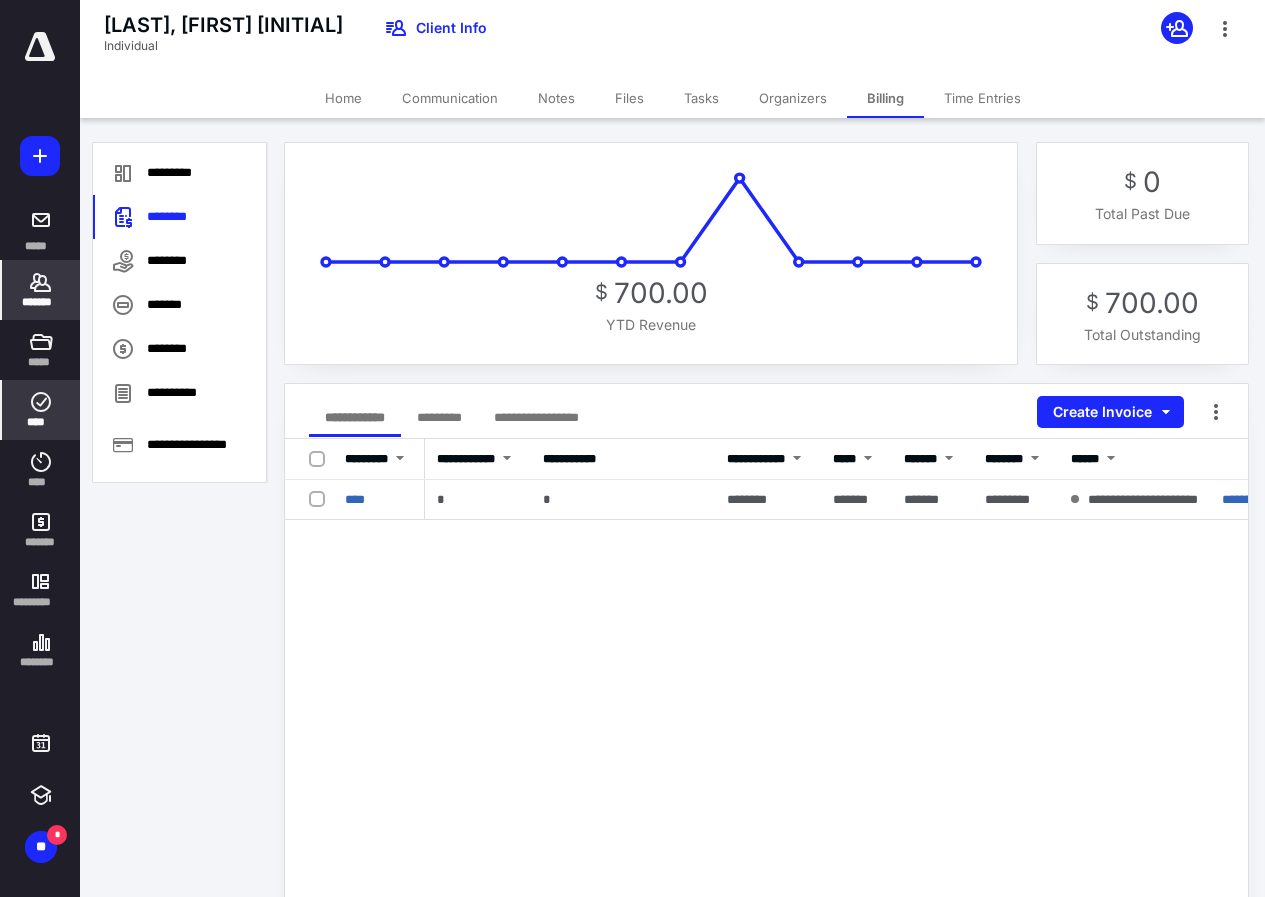 click on "****" at bounding box center (41, 422) 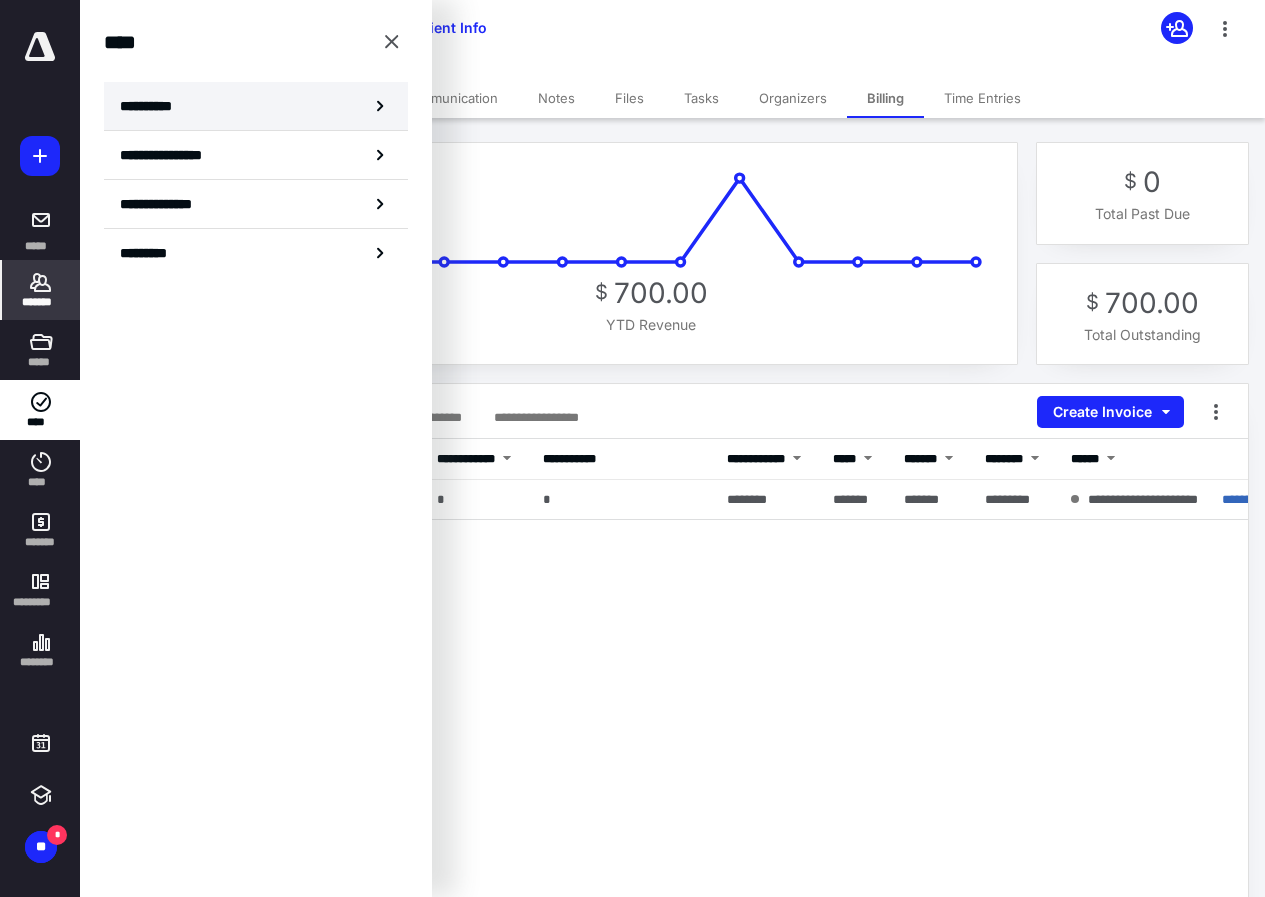 click on "**********" at bounding box center [256, 106] 